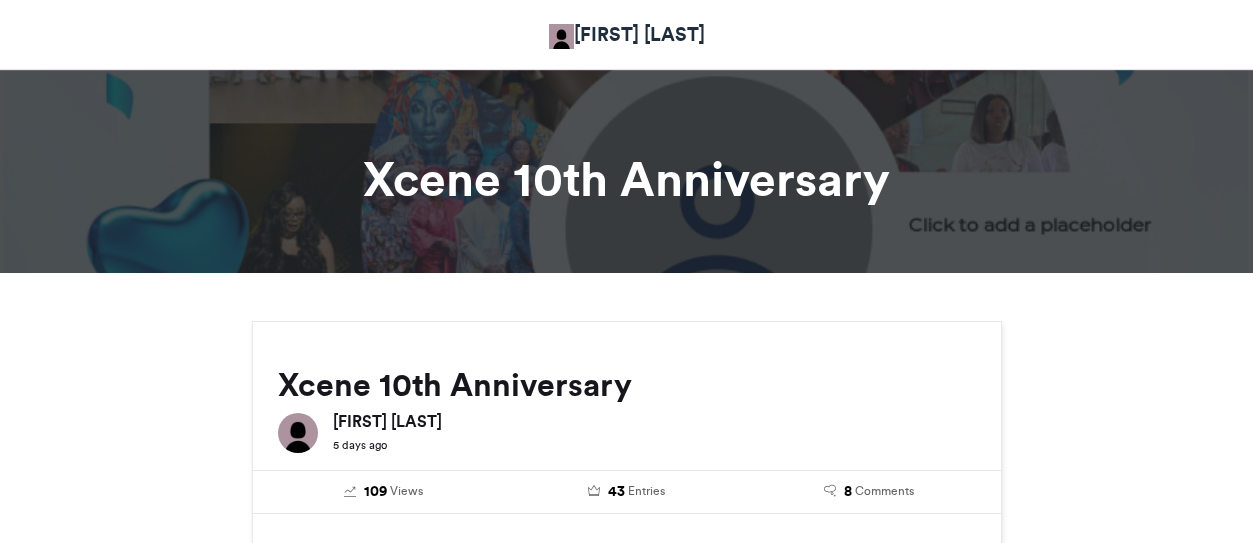 scroll, scrollTop: 700, scrollLeft: 0, axis: vertical 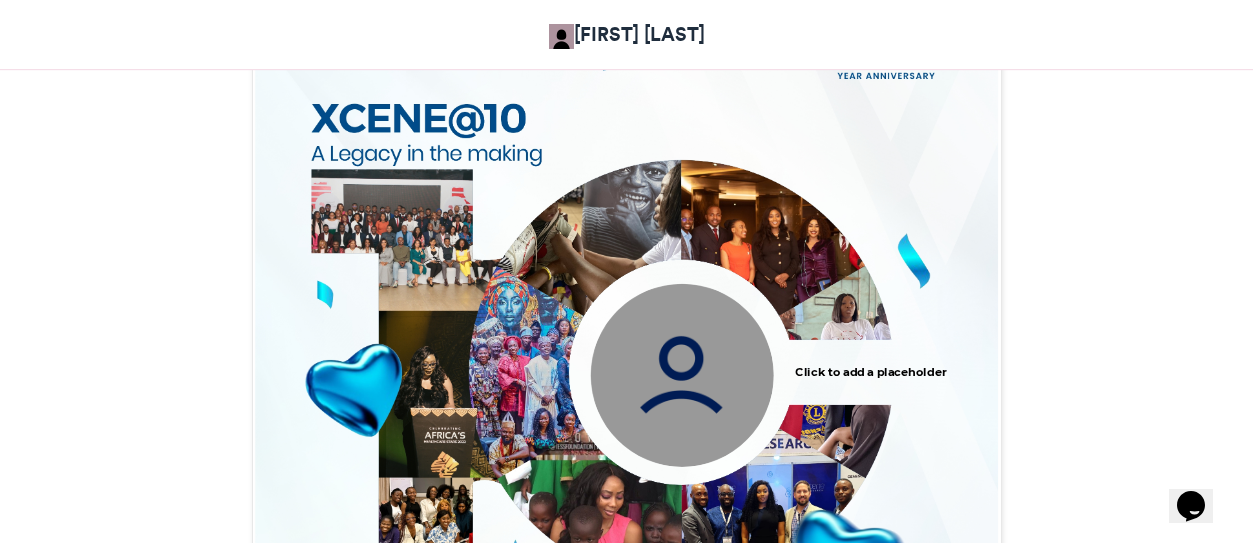 click at bounding box center (681, 374) 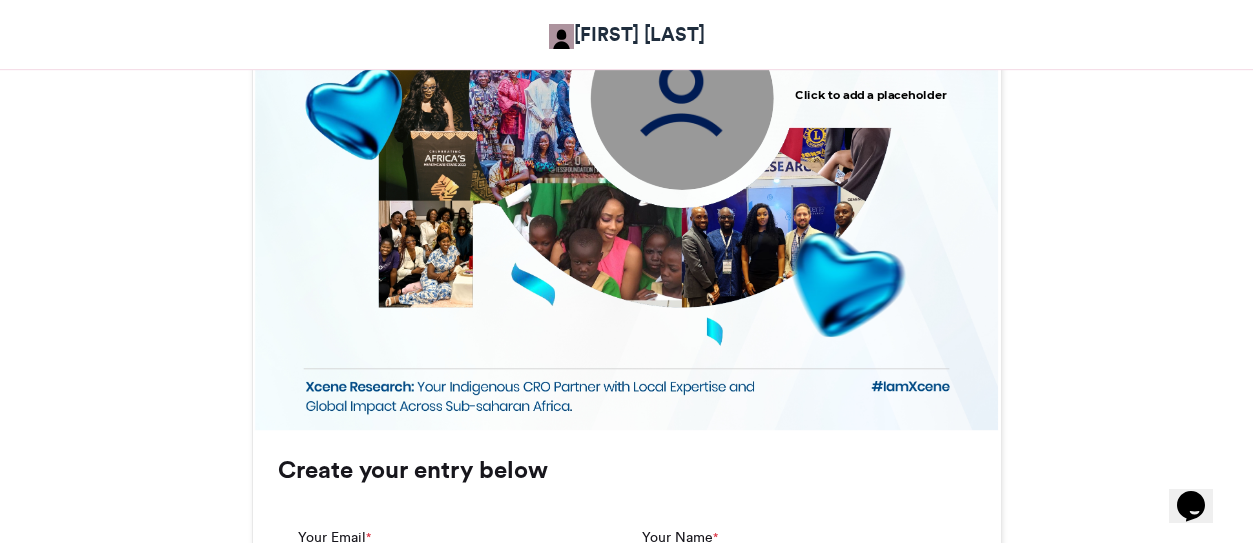 scroll, scrollTop: 1200, scrollLeft: 0, axis: vertical 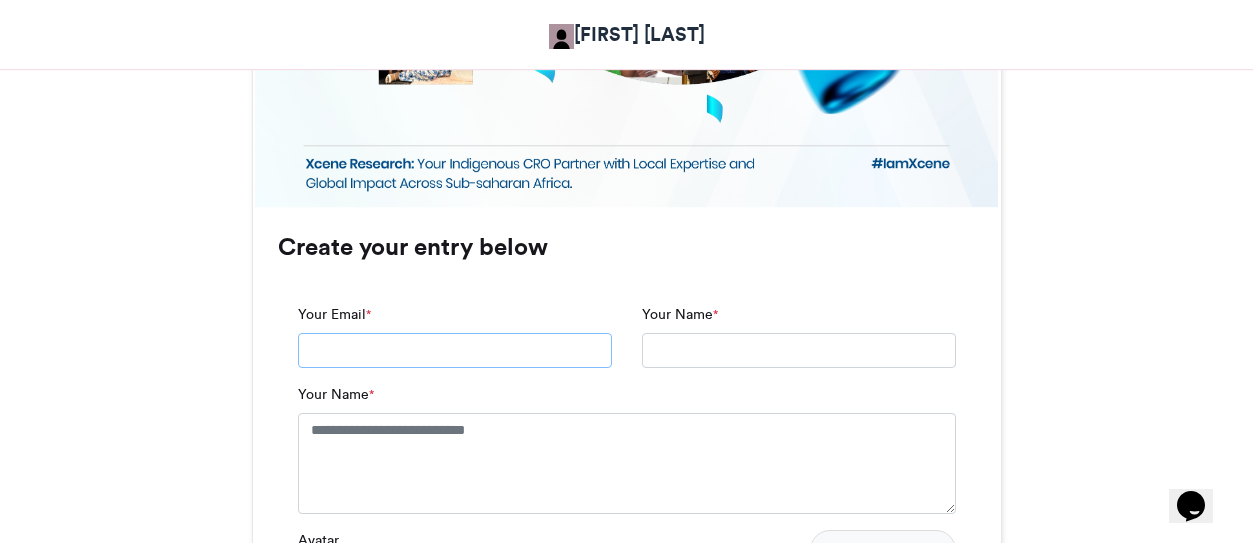 click on "Your Email  *" at bounding box center (455, 351) 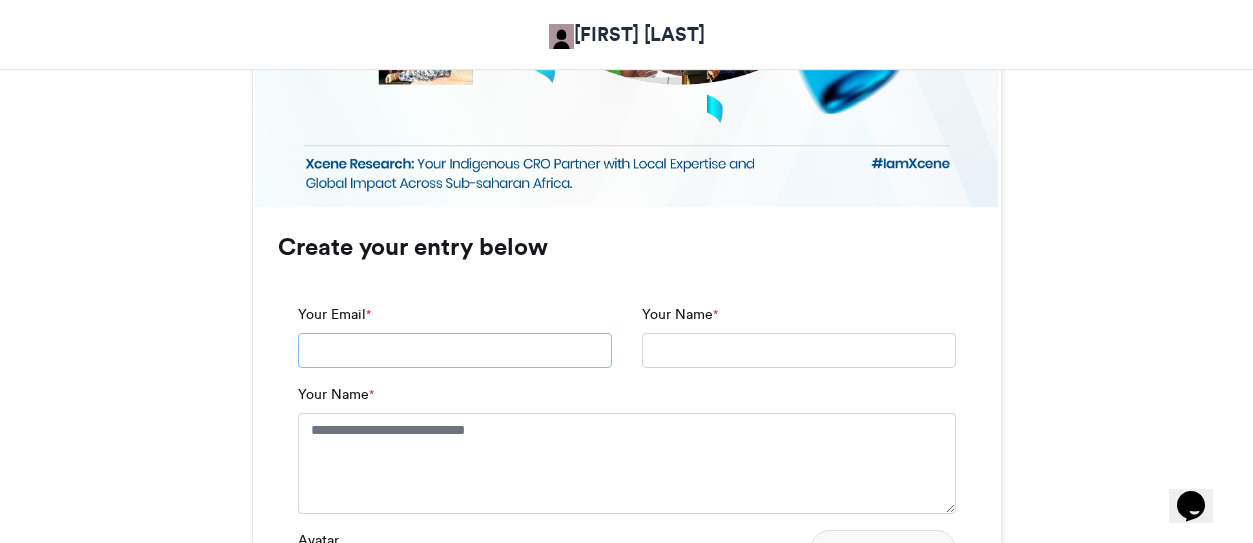 type on "**********" 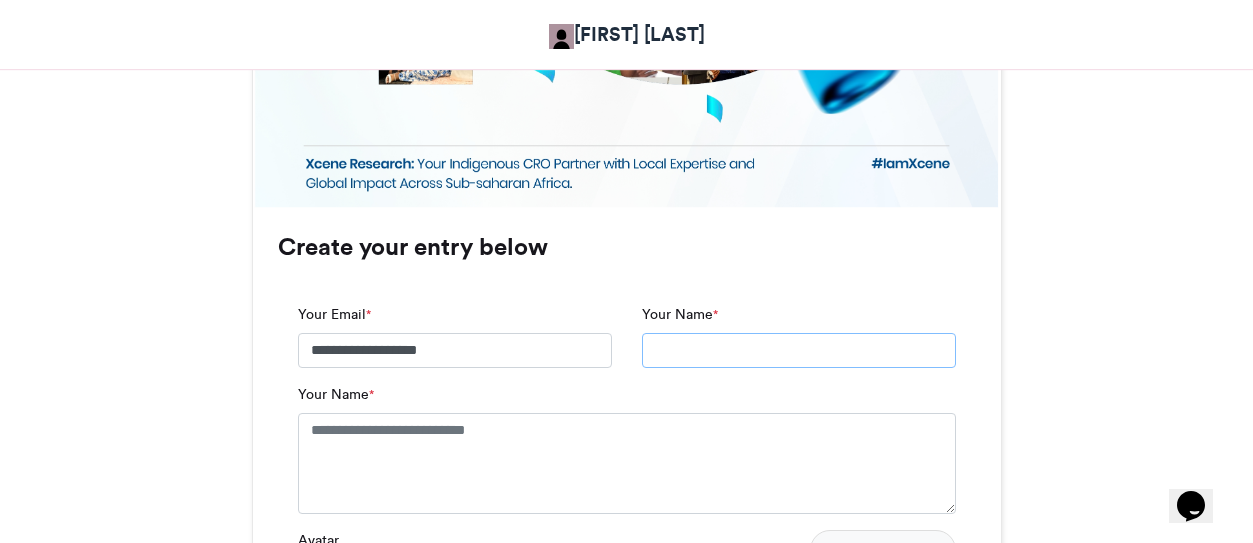 click on "Your Name  *" at bounding box center [799, 351] 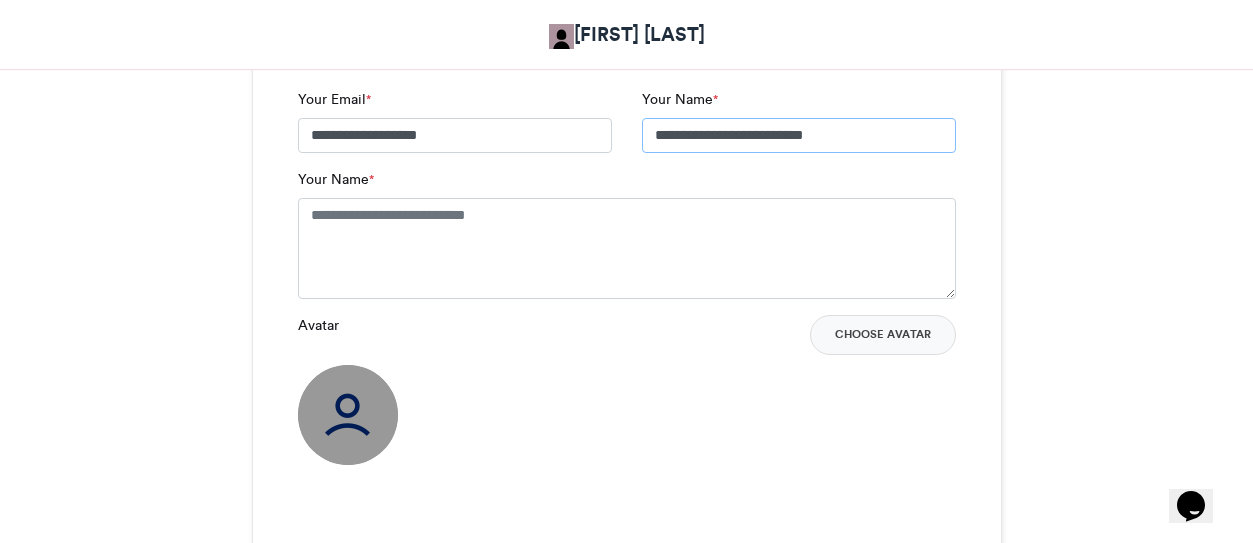 scroll, scrollTop: 1500, scrollLeft: 0, axis: vertical 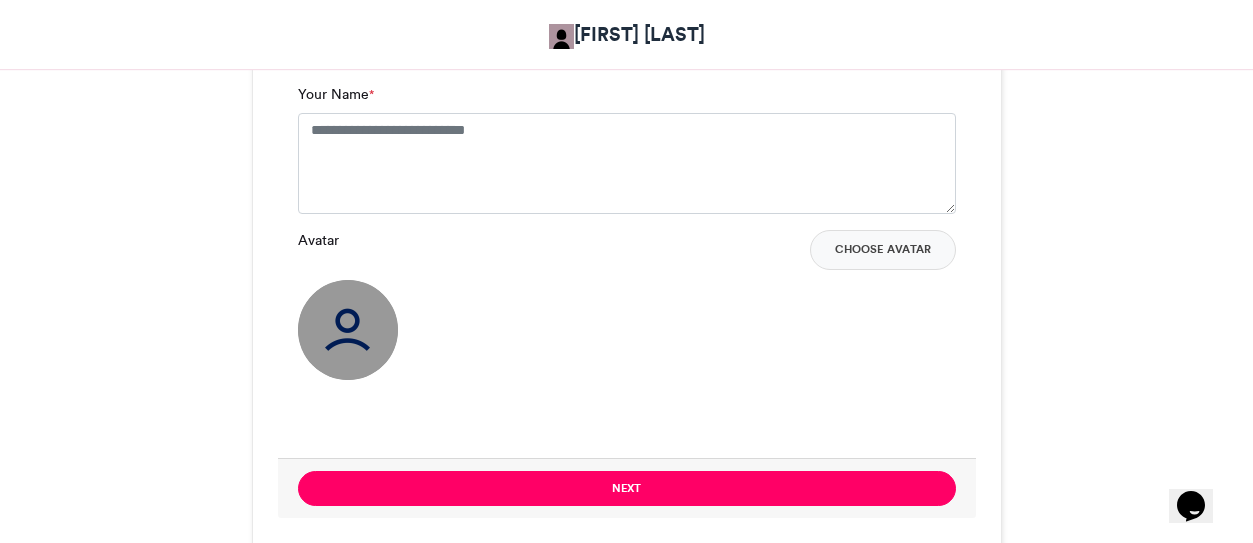 click at bounding box center [348, 330] 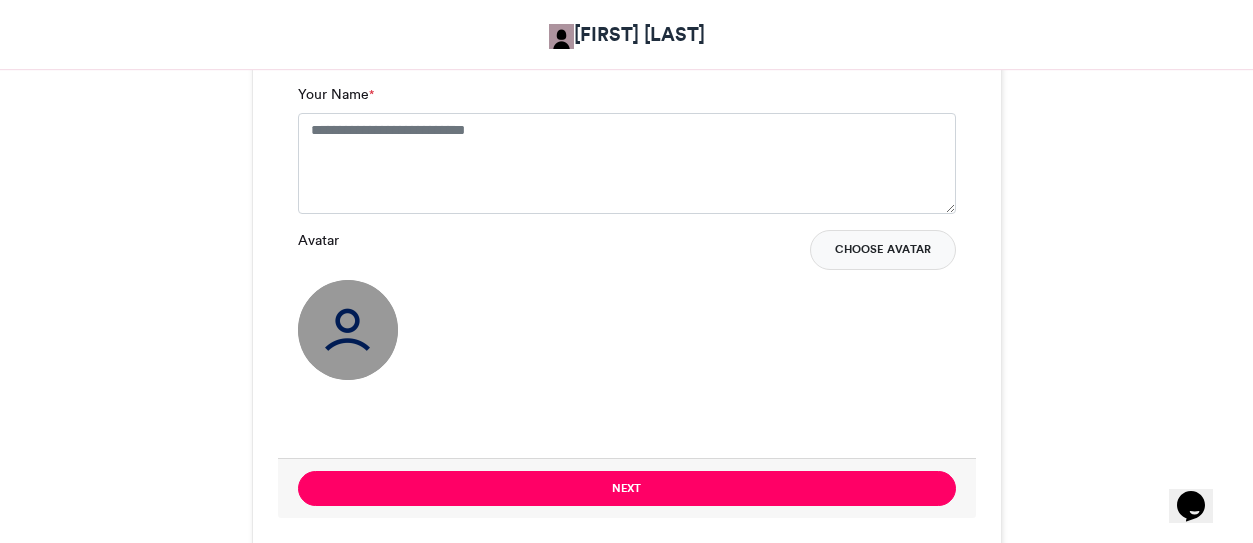 click on "Choose Avatar" at bounding box center (883, 250) 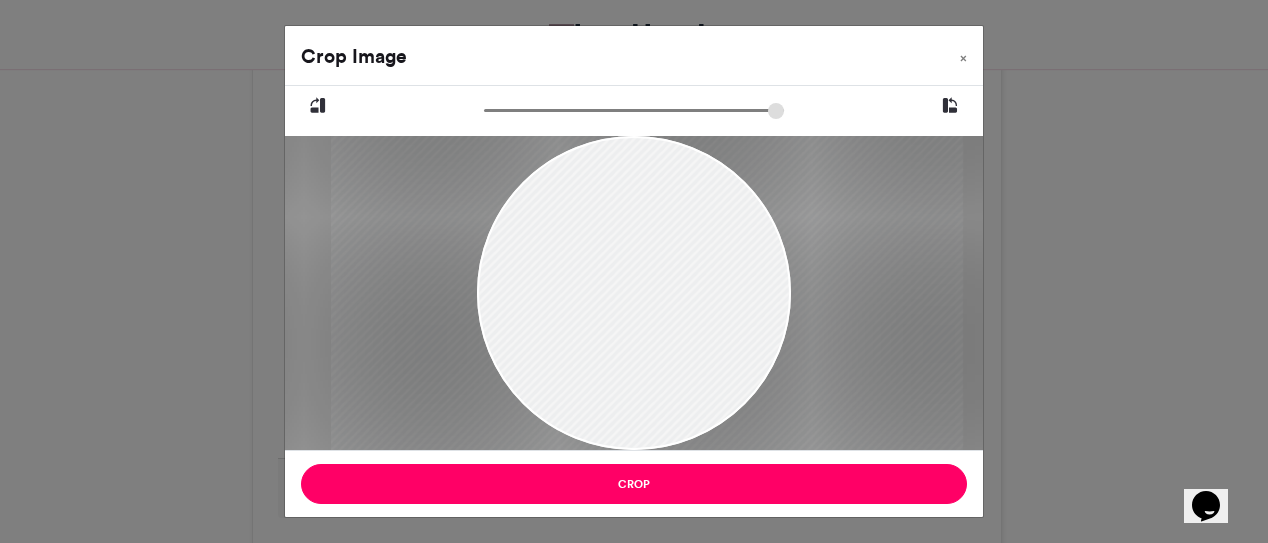 drag, startPoint x: 587, startPoint y: 280, endPoint x: 600, endPoint y: 325, distance: 46.840153 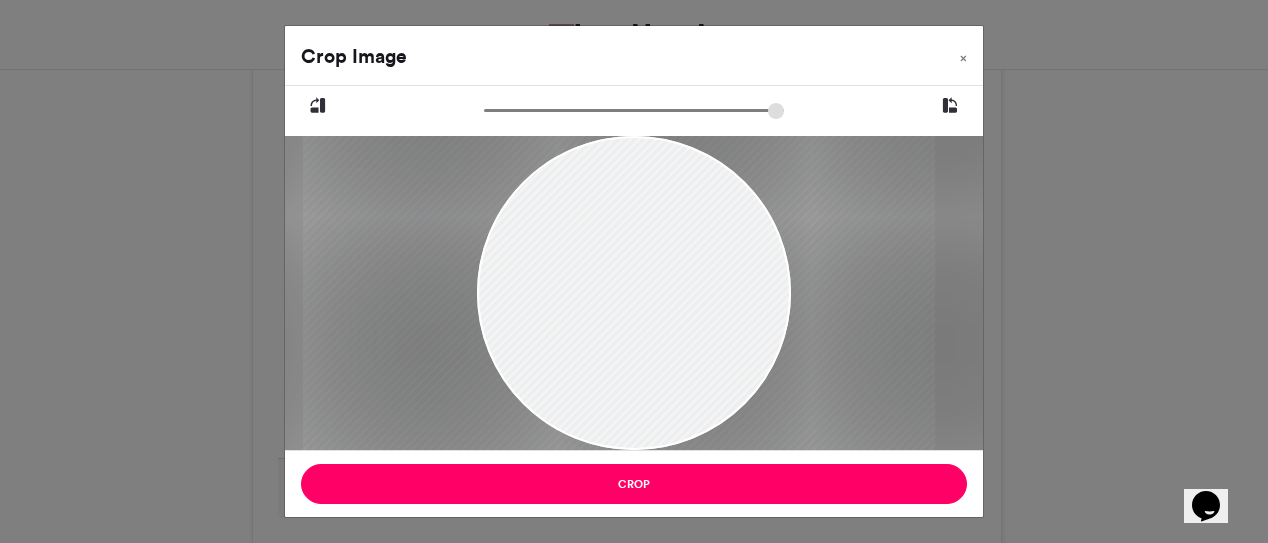 drag, startPoint x: 626, startPoint y: 347, endPoint x: 598, endPoint y: 347, distance: 28 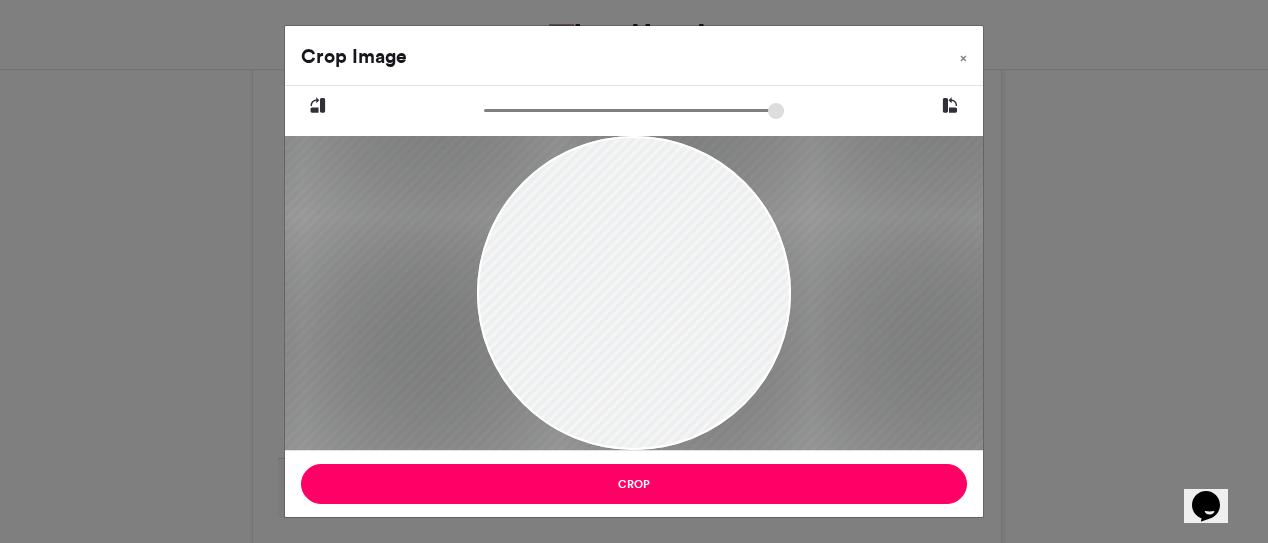 type on "******" 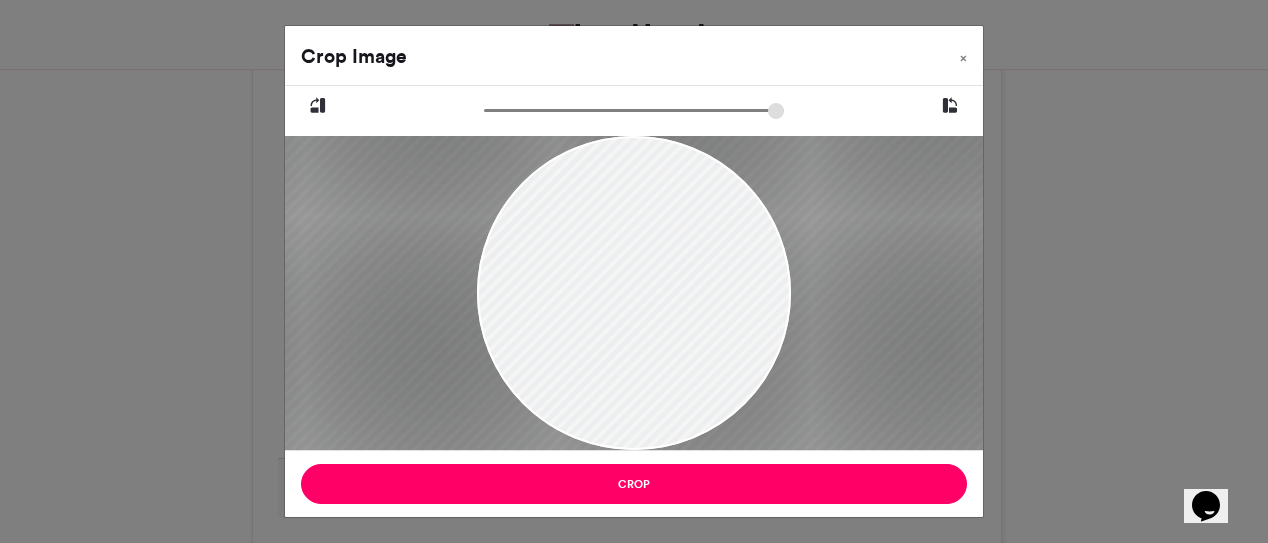 drag, startPoint x: 551, startPoint y: 344, endPoint x: 569, endPoint y: 393, distance: 52.201534 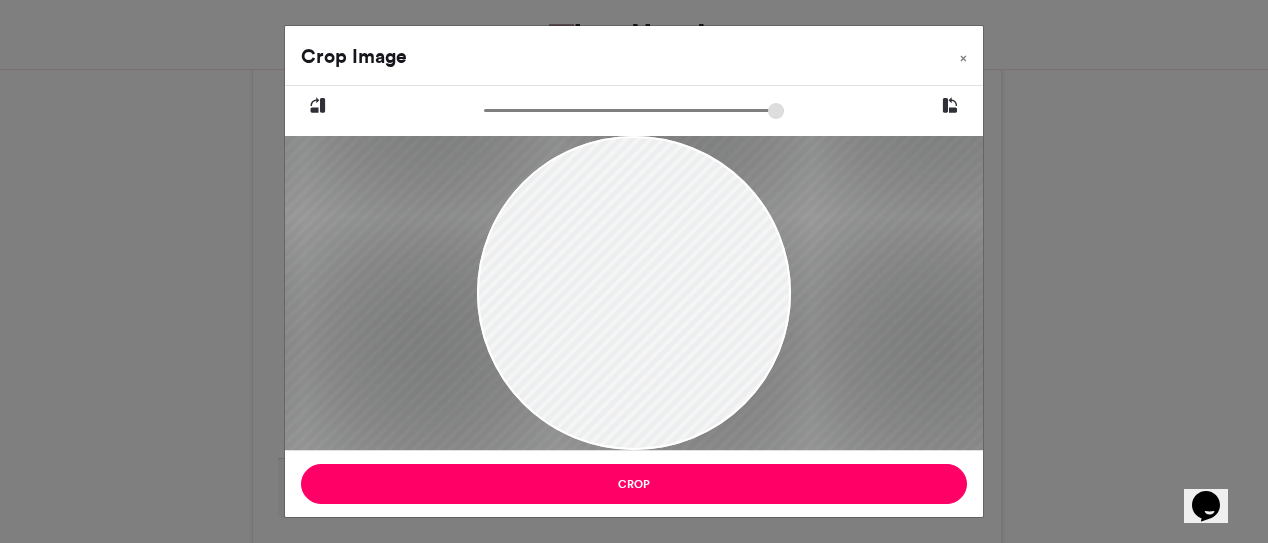 click at bounding box center [950, 106] 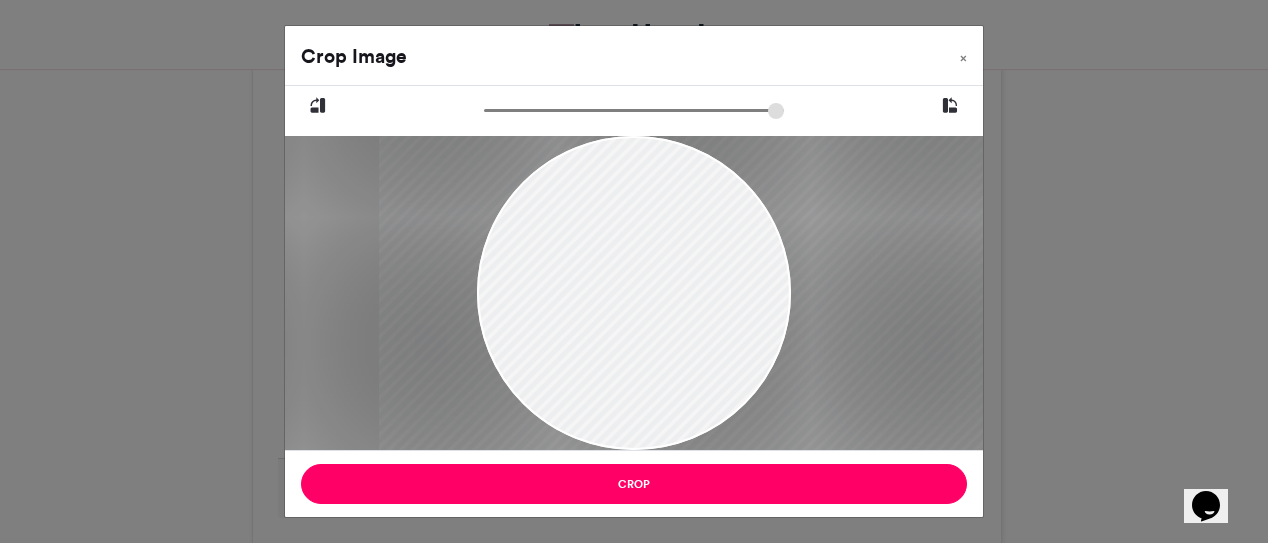click at bounding box center (950, 106) 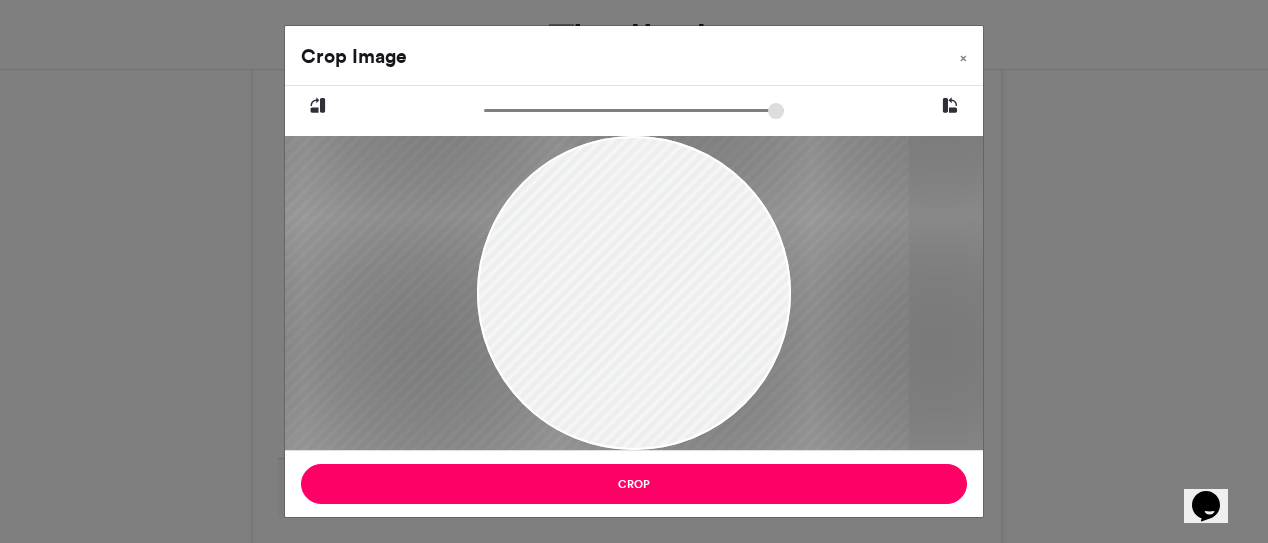 click at bounding box center (950, 106) 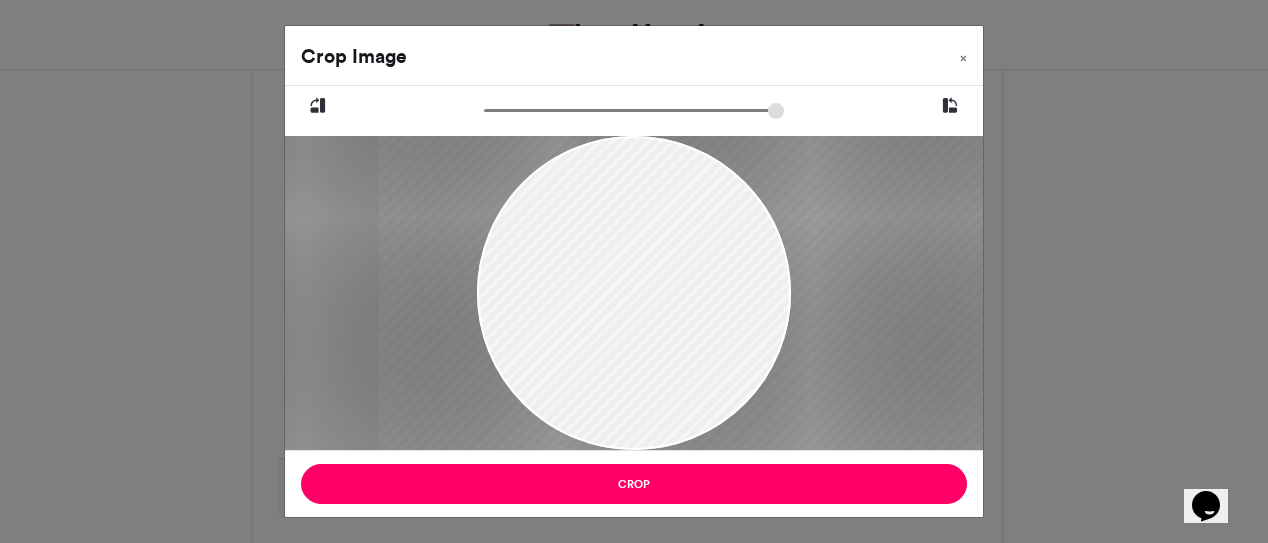 click at bounding box center (950, 106) 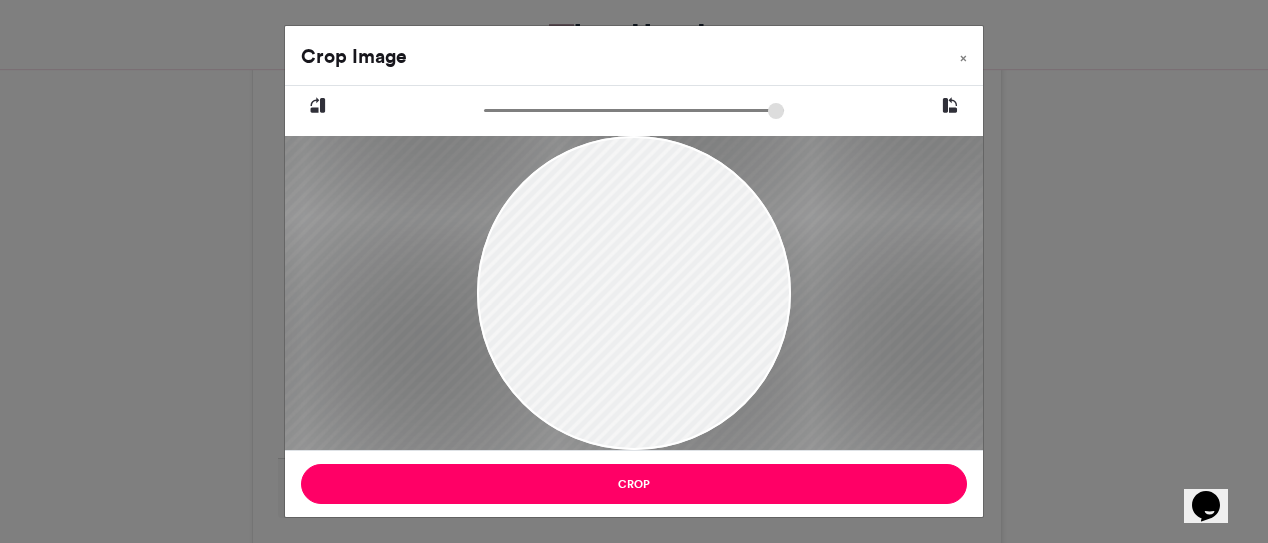drag, startPoint x: 695, startPoint y: 328, endPoint x: 686, endPoint y: 340, distance: 15 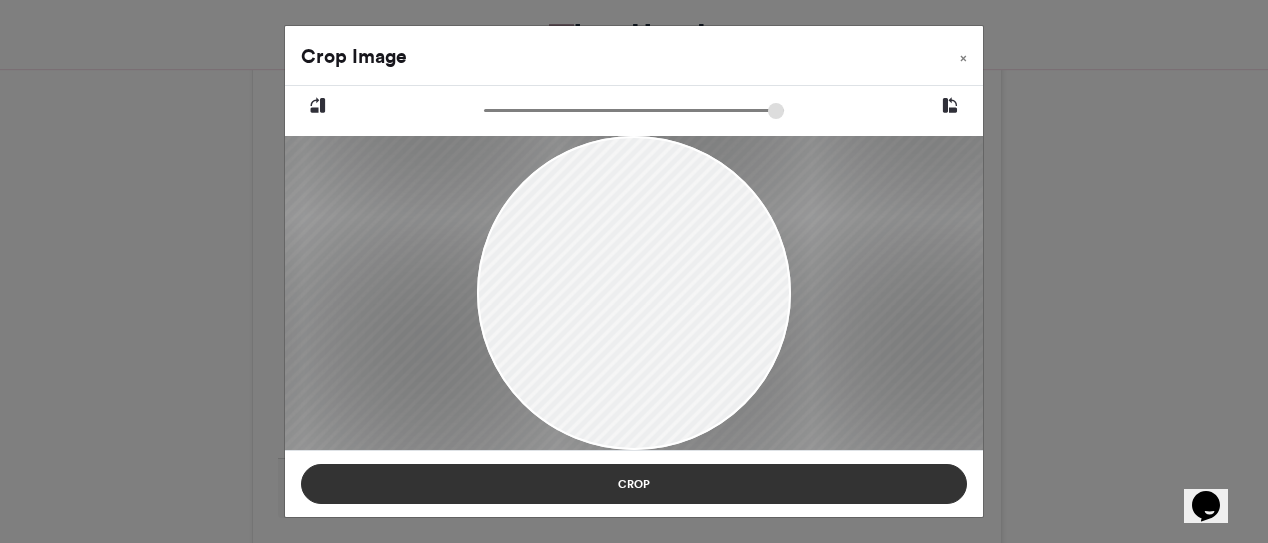 click on "Crop" at bounding box center (634, 484) 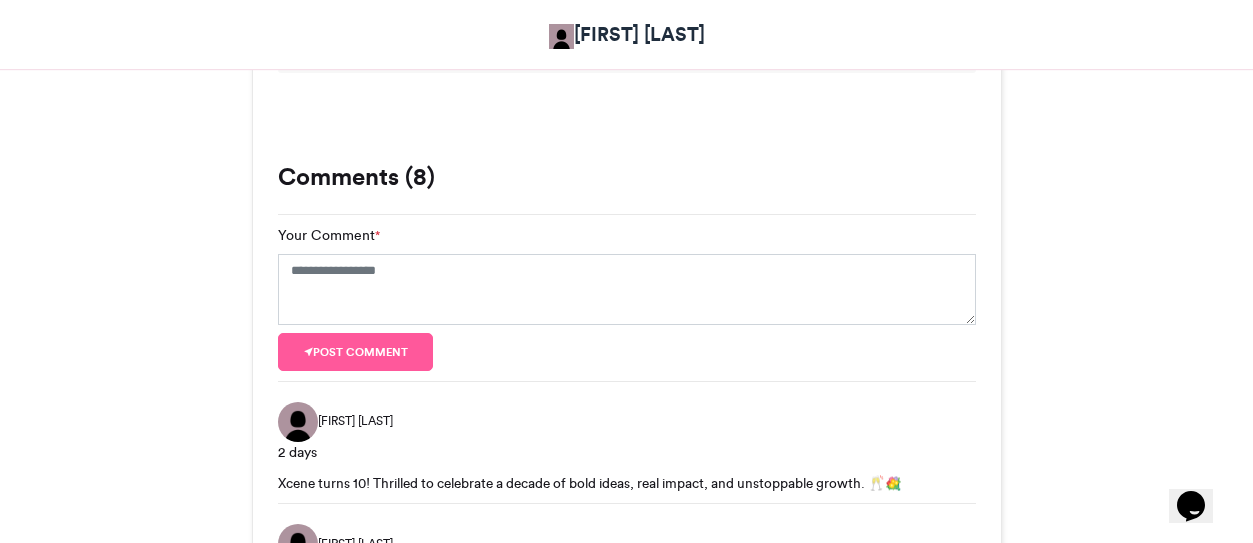 scroll, scrollTop: 2000, scrollLeft: 0, axis: vertical 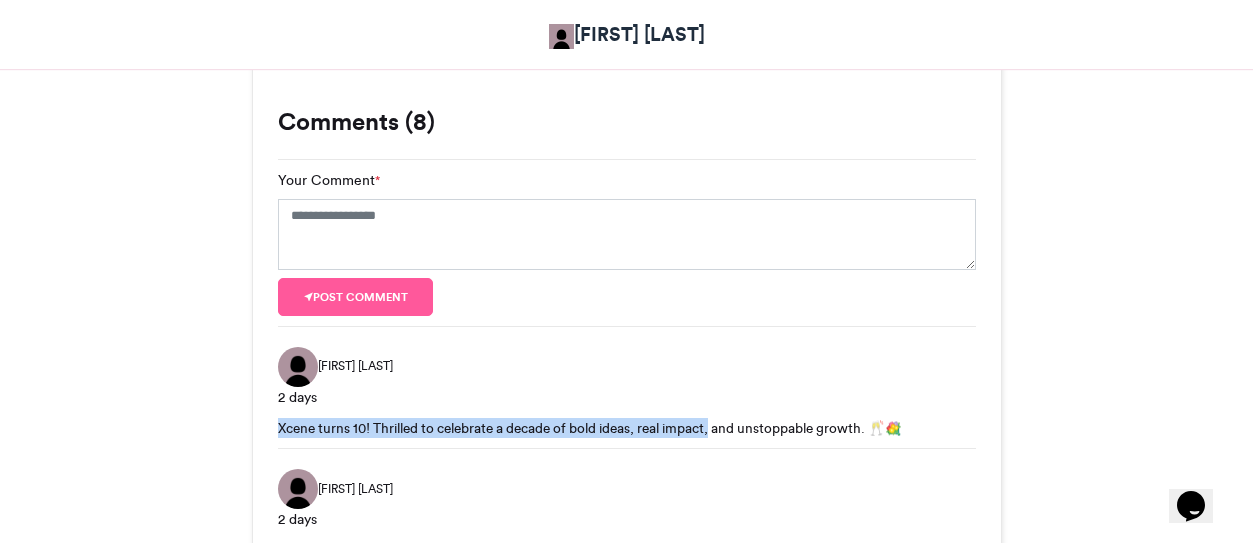drag, startPoint x: 276, startPoint y: 426, endPoint x: 717, endPoint y: 427, distance: 441.00113 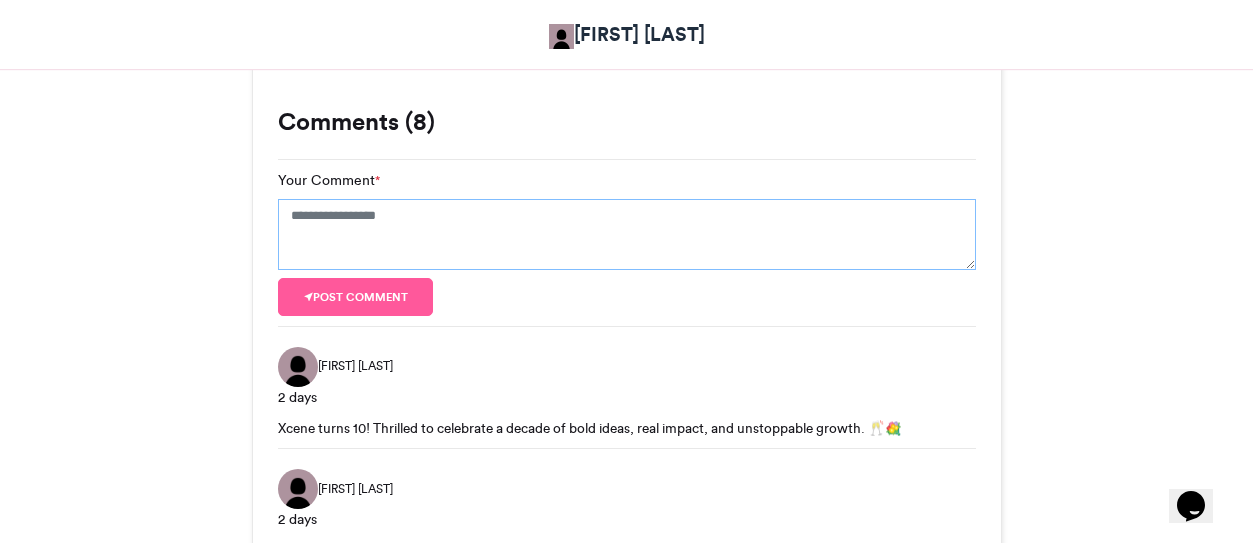 click on "Your Comment  *" at bounding box center [627, 235] 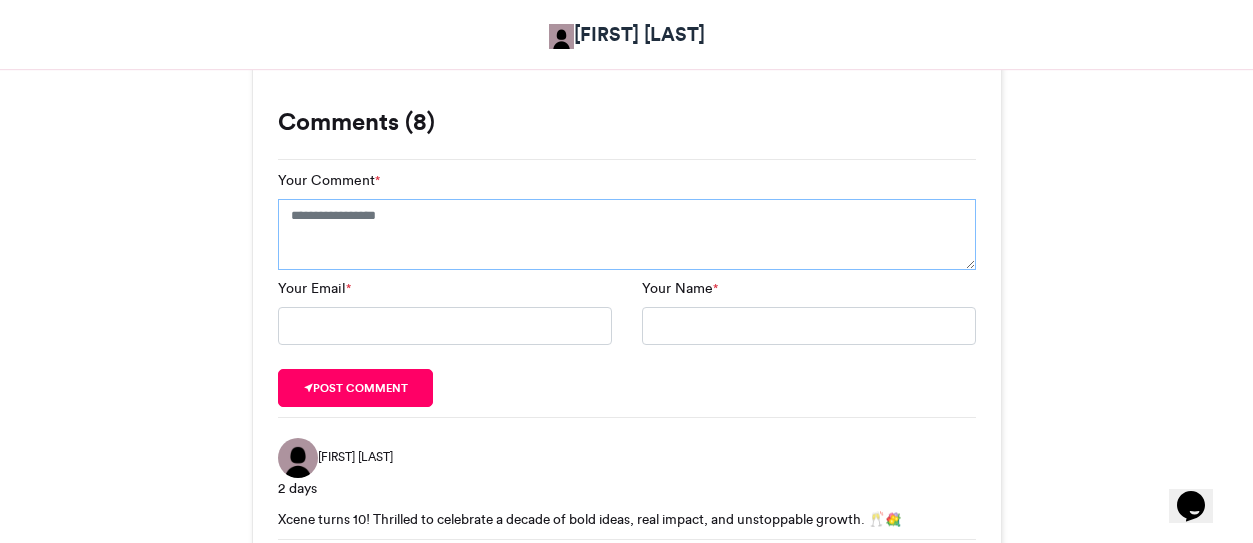 paste on "**********" 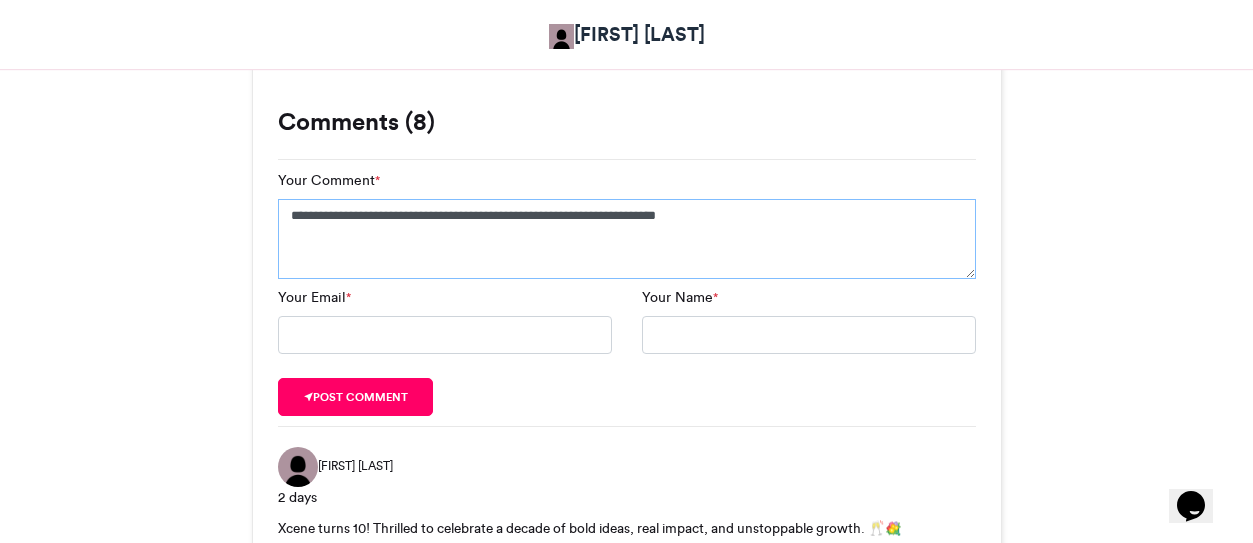 type on "**********" 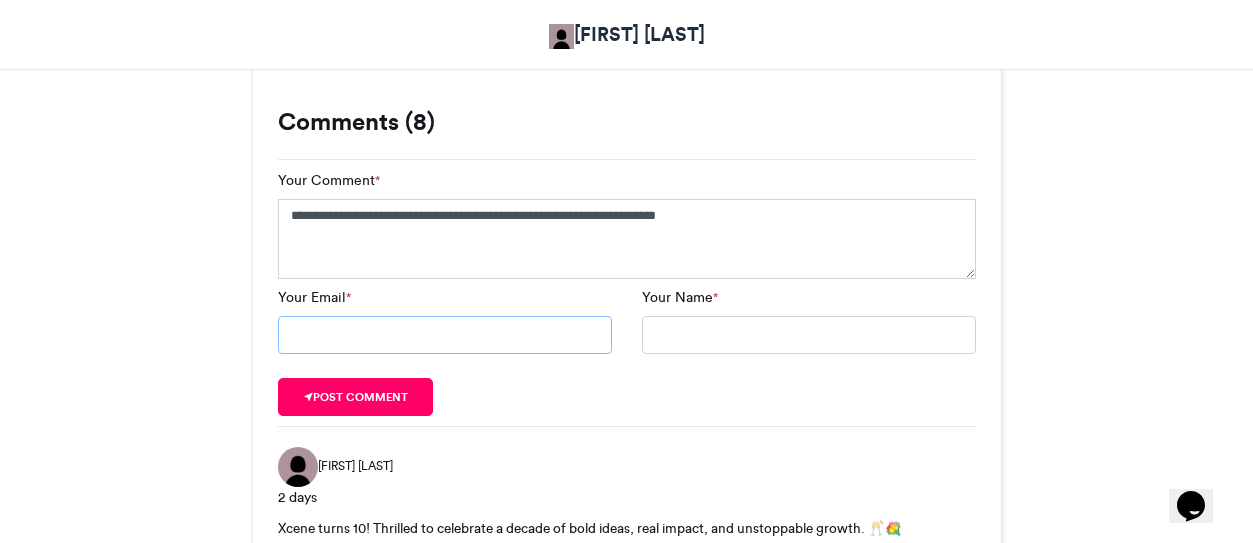 click on "Your Email  *" at bounding box center [445, 335] 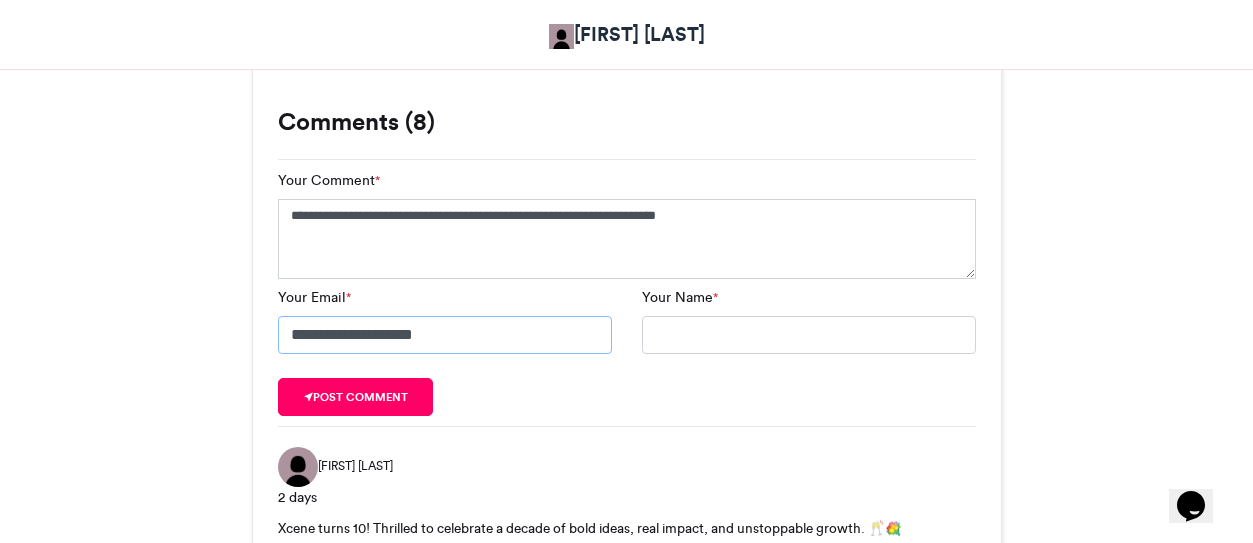 drag, startPoint x: 488, startPoint y: 339, endPoint x: 175, endPoint y: 327, distance: 313.22995 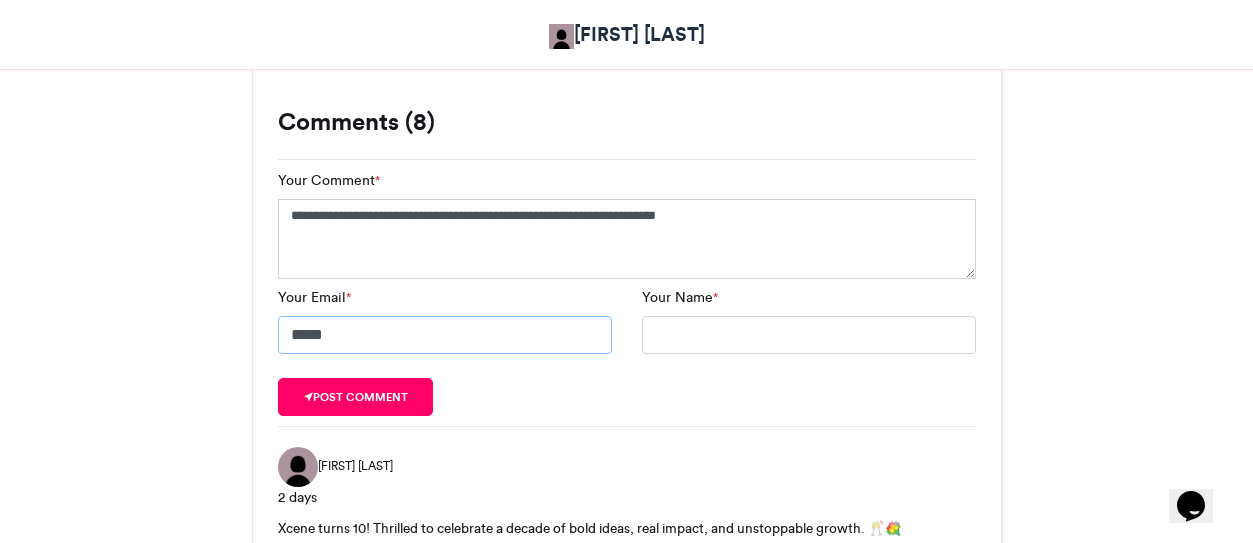 type on "**********" 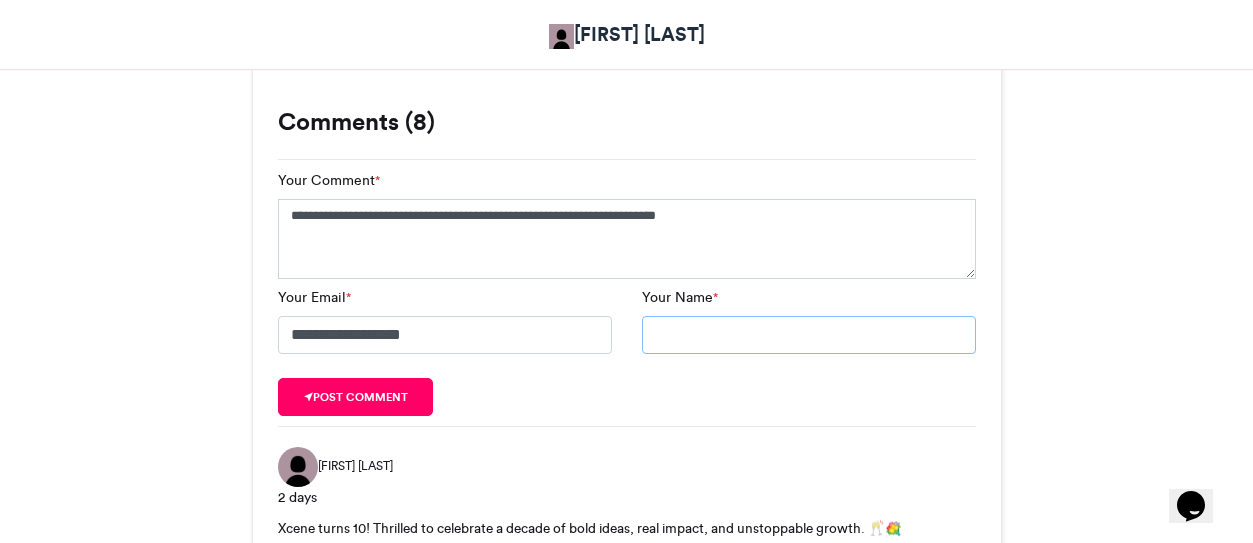 click on "Your Name  *" at bounding box center (809, 335) 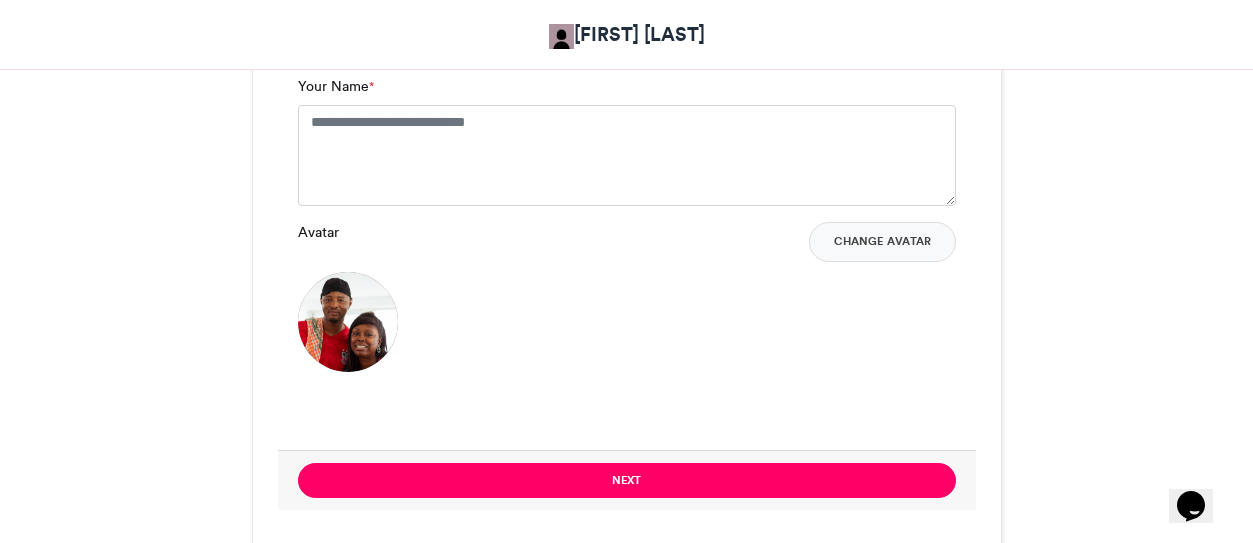 scroll, scrollTop: 1500, scrollLeft: 0, axis: vertical 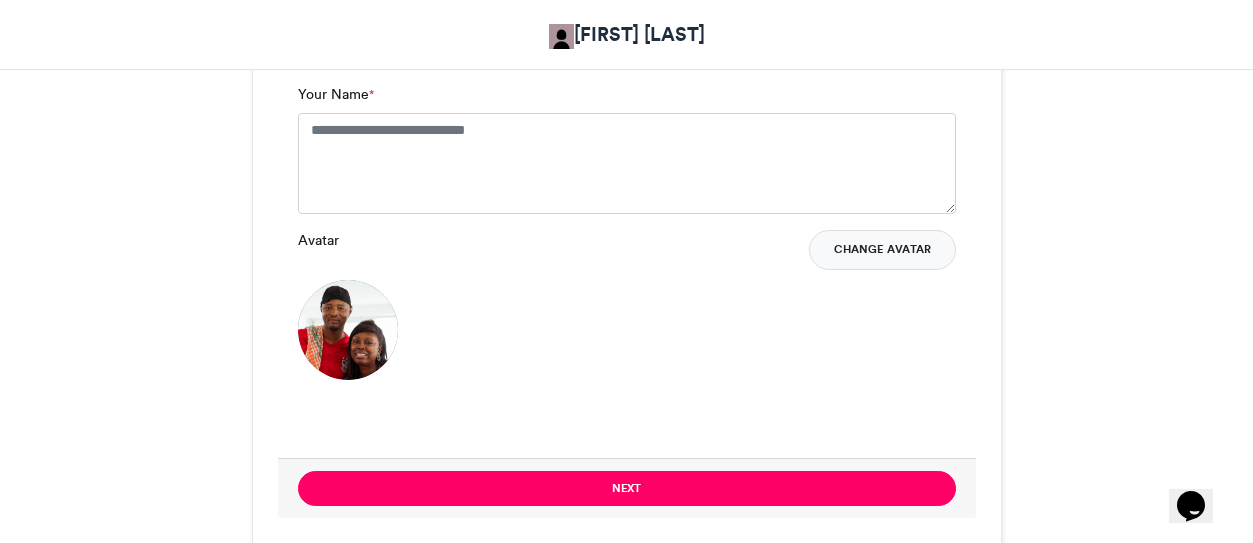 click on "Change Avatar" at bounding box center (882, 250) 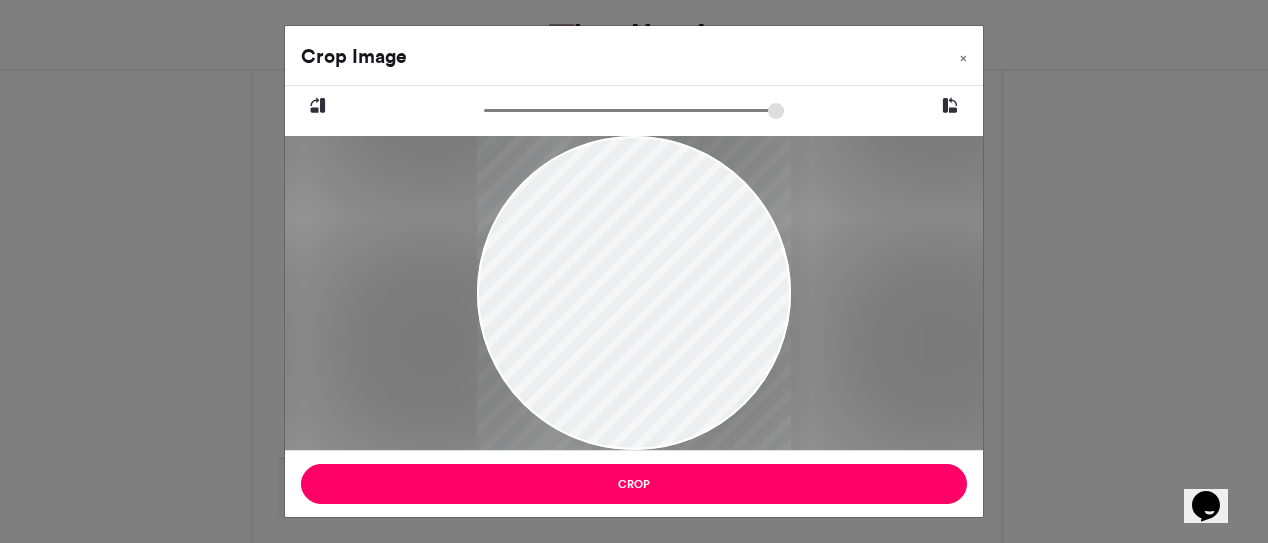 drag, startPoint x: 570, startPoint y: 318, endPoint x: 562, endPoint y: 335, distance: 18.788294 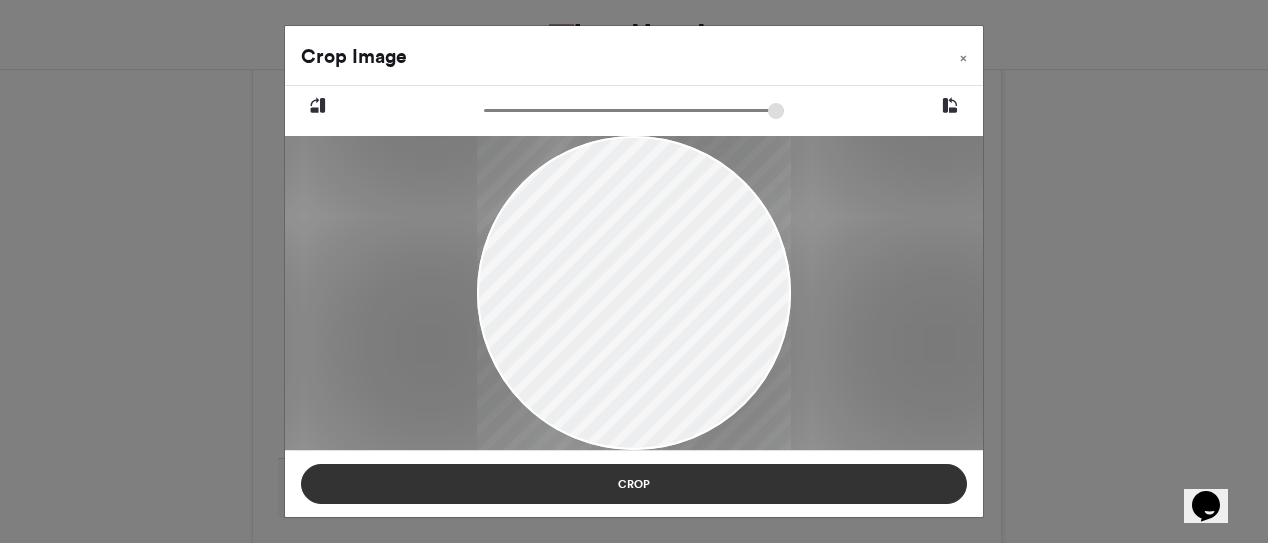 click on "Crop" at bounding box center [634, 484] 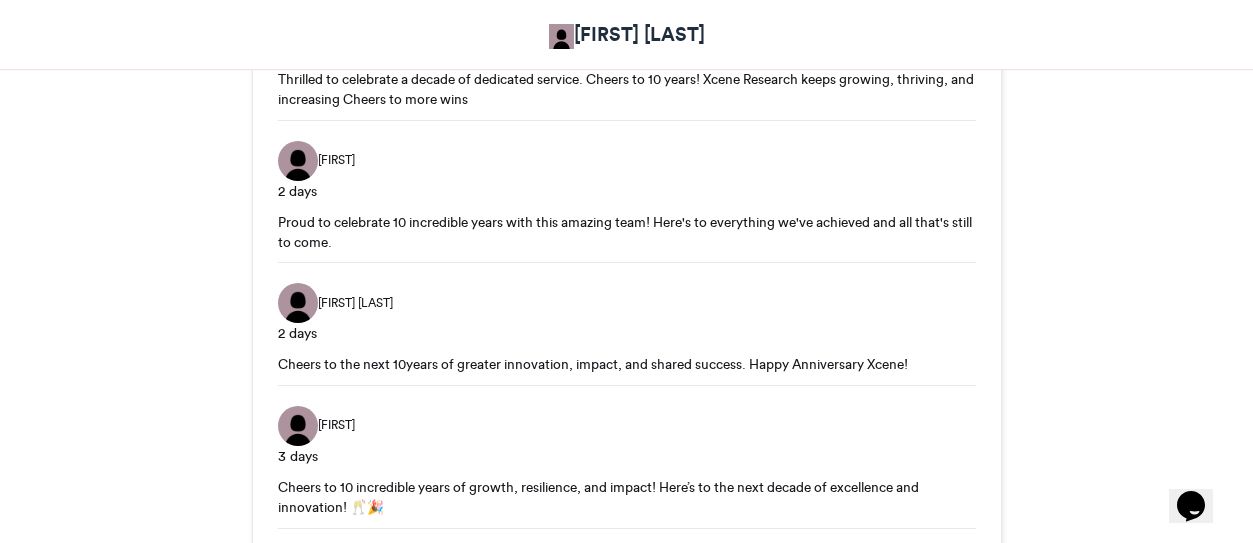 scroll, scrollTop: 2587, scrollLeft: 0, axis: vertical 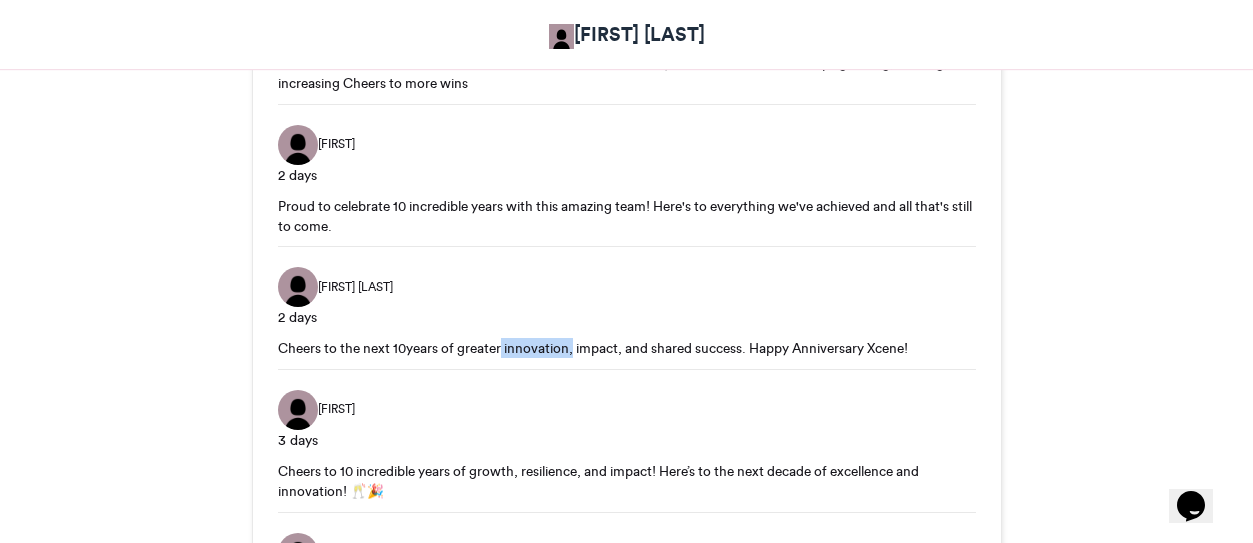 drag, startPoint x: 502, startPoint y: 353, endPoint x: 574, endPoint y: 354, distance: 72.00694 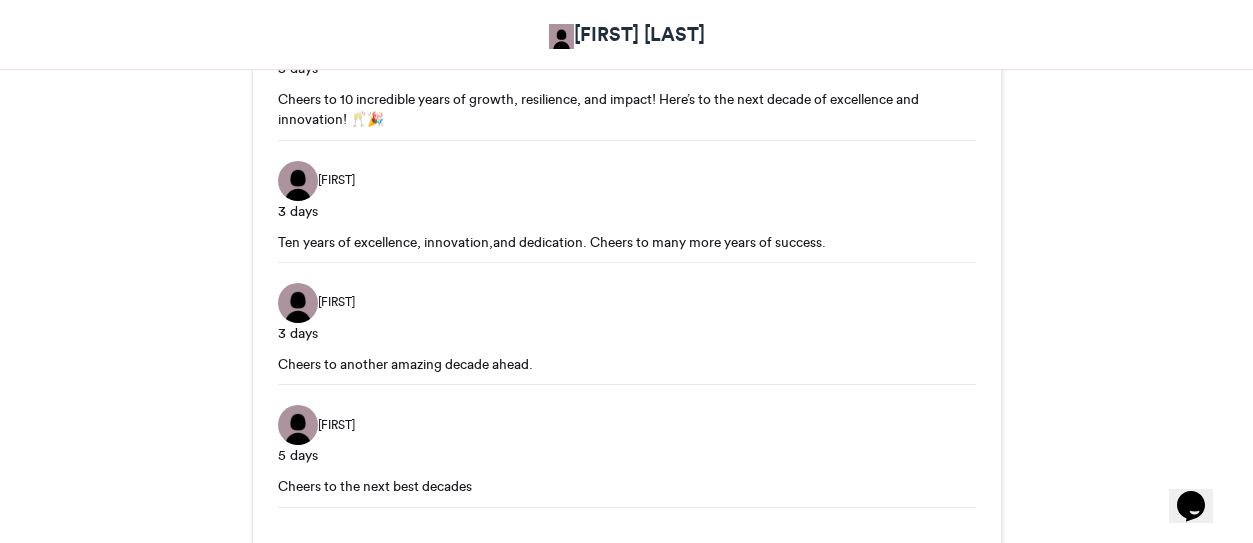 scroll, scrollTop: 2987, scrollLeft: 0, axis: vertical 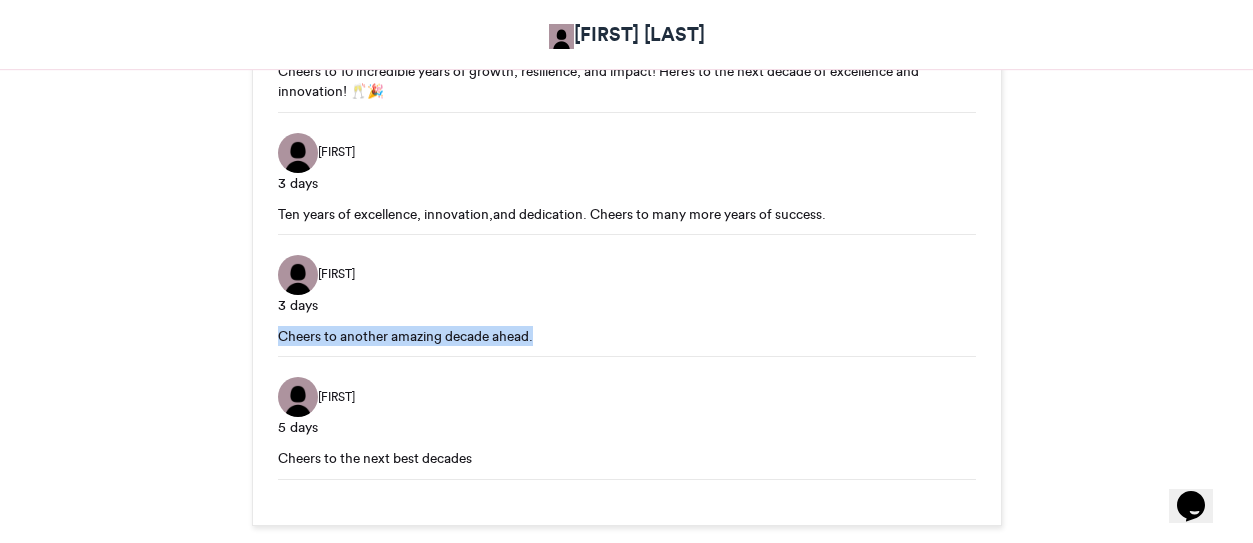 drag, startPoint x: 278, startPoint y: 333, endPoint x: 549, endPoint y: 349, distance: 271.47192 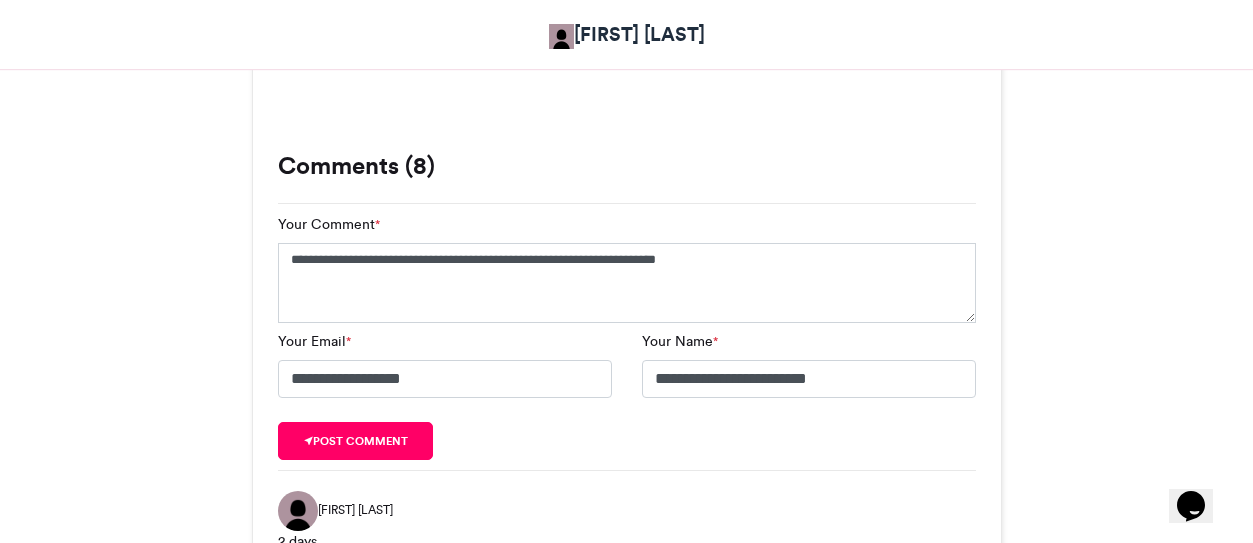 scroll, scrollTop: 1987, scrollLeft: 0, axis: vertical 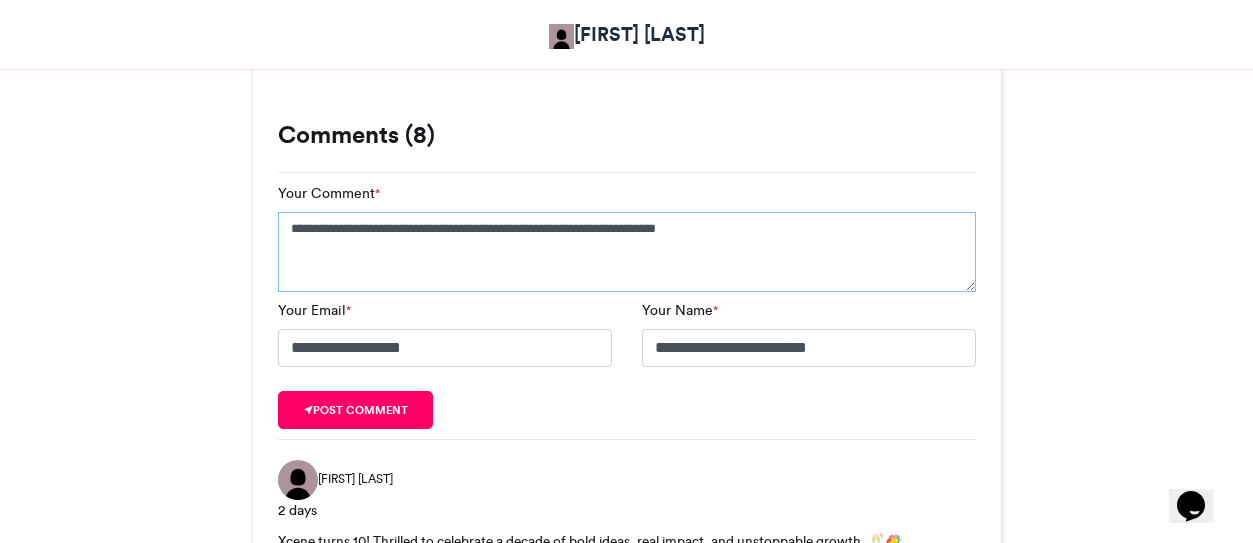 click on "**********" at bounding box center [627, 252] 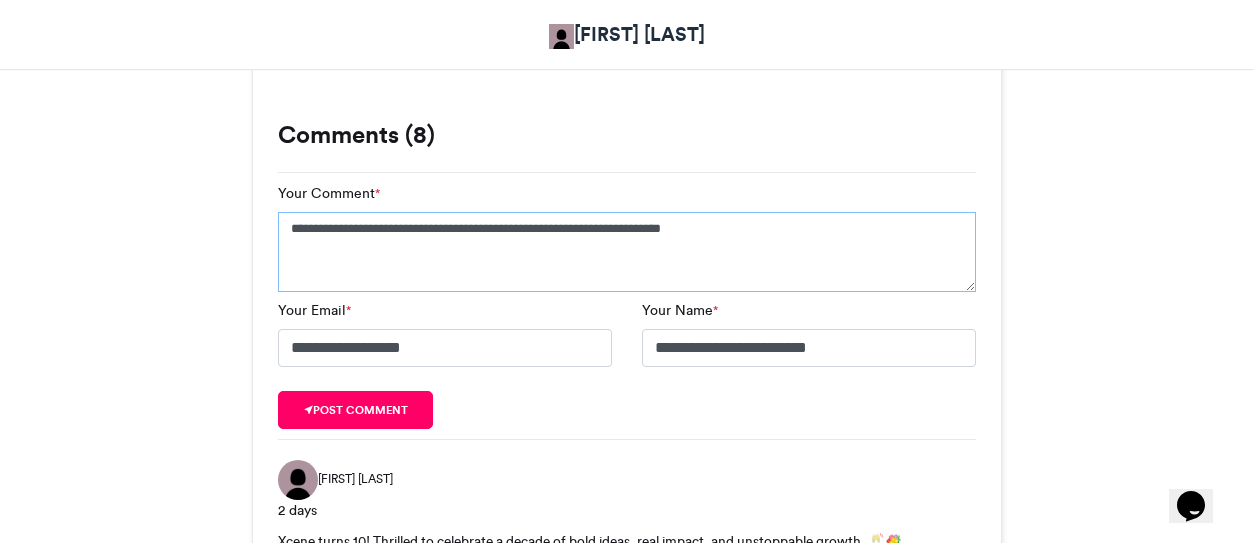 paste on "**********" 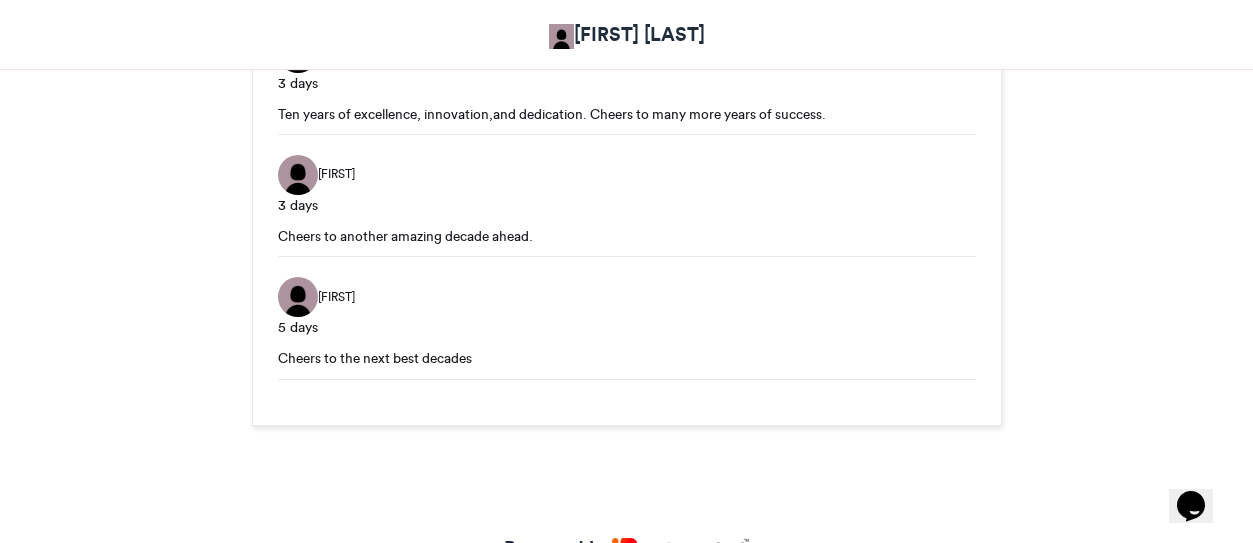 scroll, scrollTop: 2987, scrollLeft: 0, axis: vertical 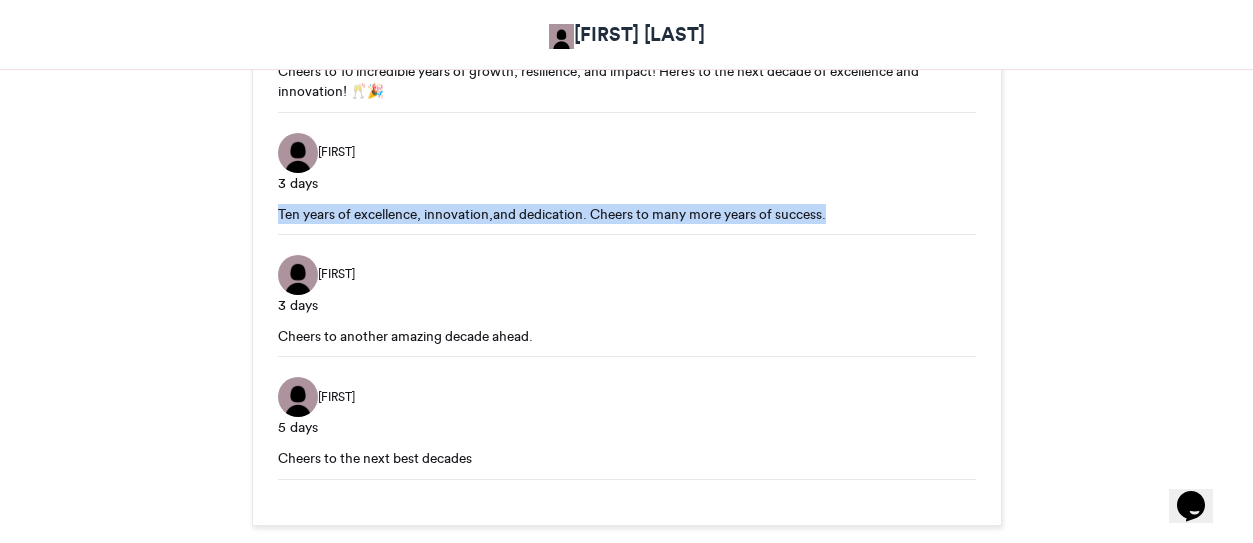drag, startPoint x: 275, startPoint y: 212, endPoint x: 838, endPoint y: 223, distance: 563.1074 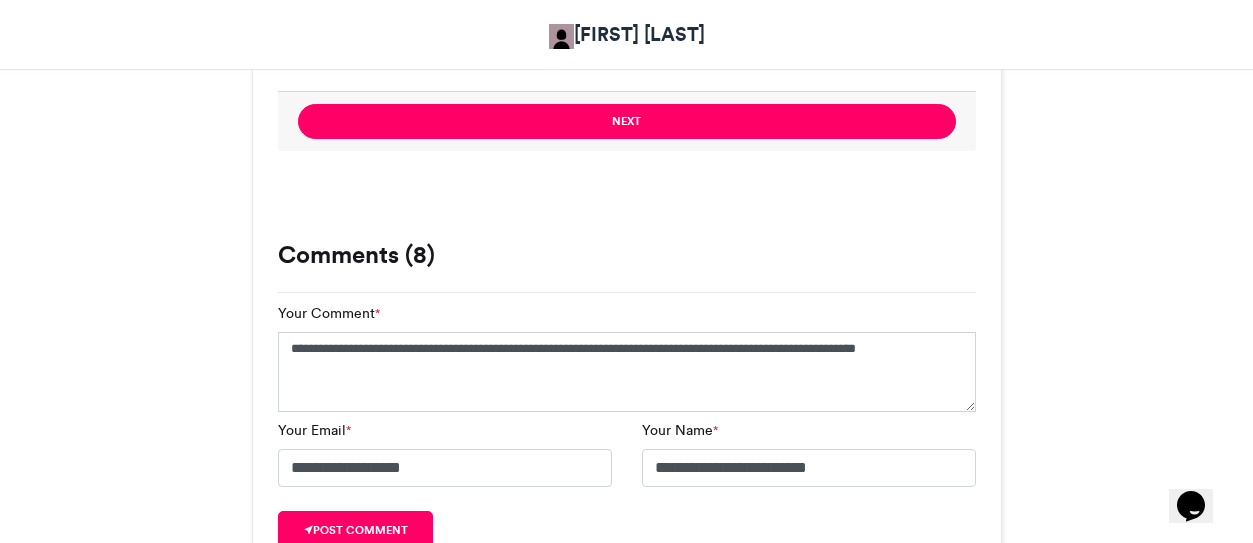 scroll, scrollTop: 1887, scrollLeft: 0, axis: vertical 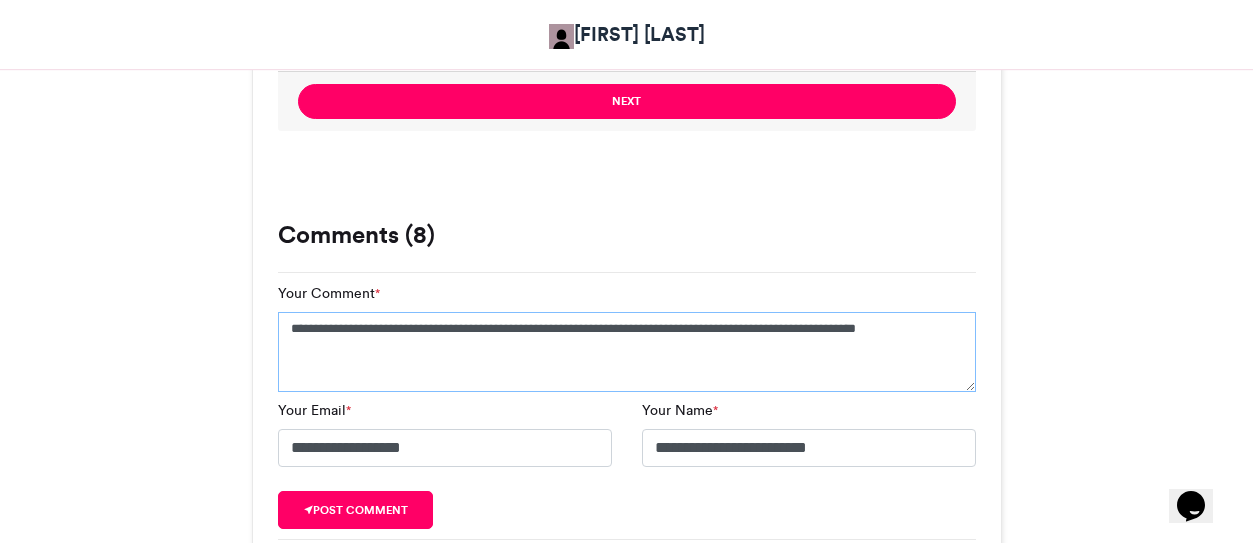 drag, startPoint x: 781, startPoint y: 350, endPoint x: 792, endPoint y: 346, distance: 11.7046995 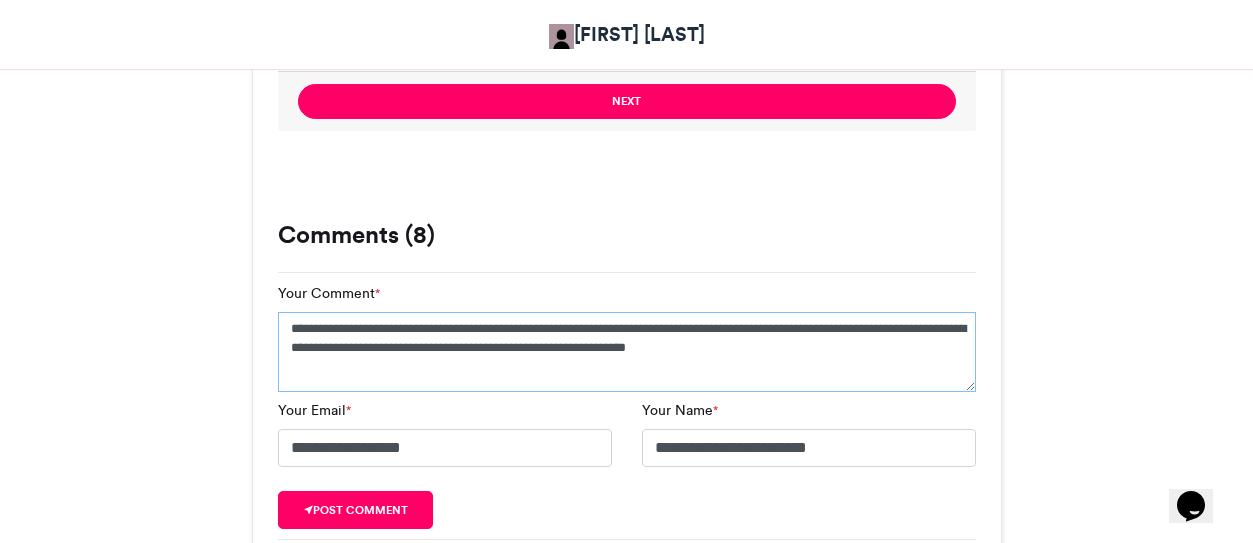 drag, startPoint x: 917, startPoint y: 349, endPoint x: 223, endPoint y: 286, distance: 696.85364 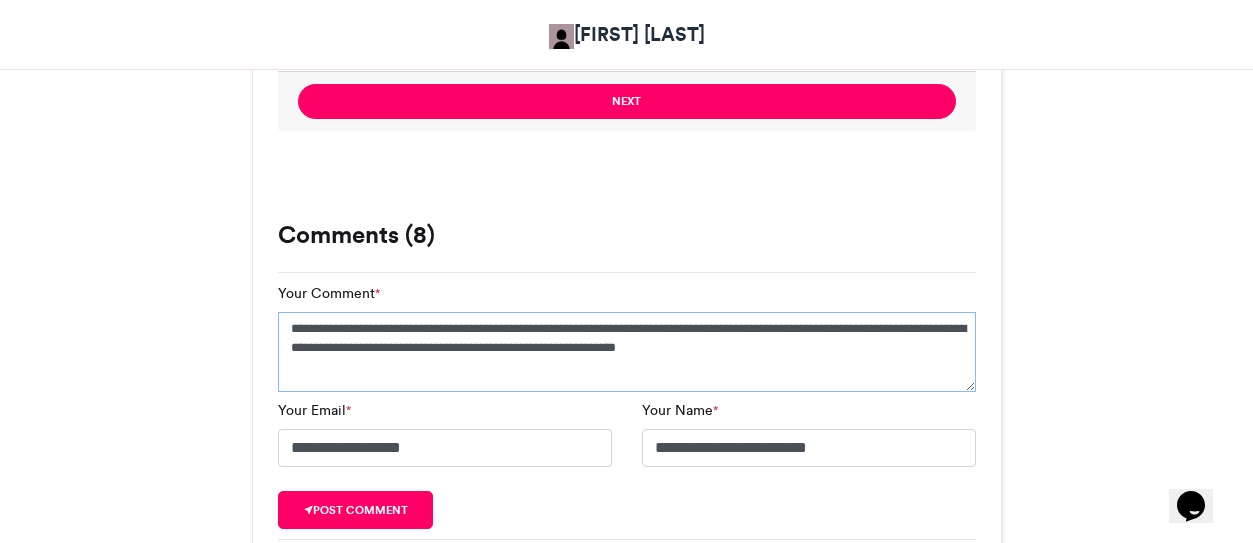type on "**********" 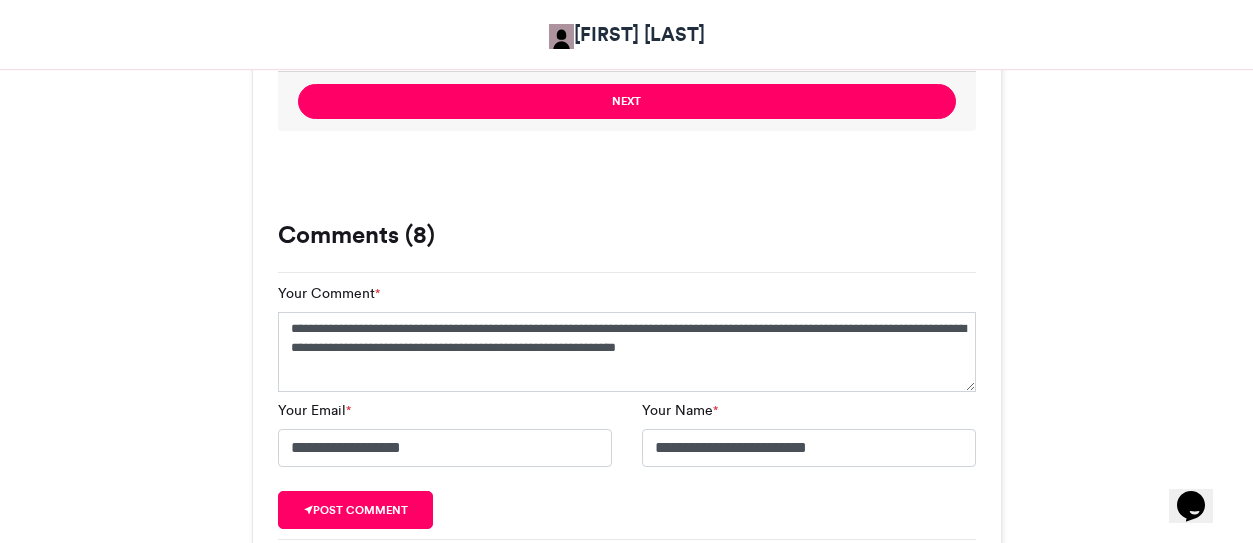 drag, startPoint x: 398, startPoint y: 506, endPoint x: 584, endPoint y: 490, distance: 186.6869 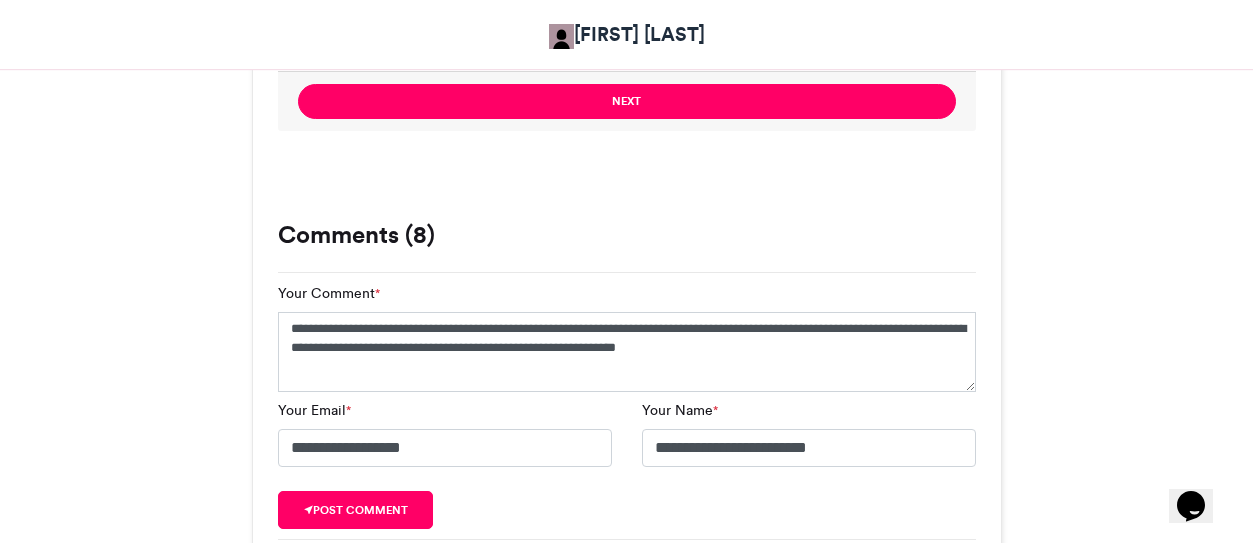 drag, startPoint x: 425, startPoint y: 515, endPoint x: 613, endPoint y: 550, distance: 191.23022 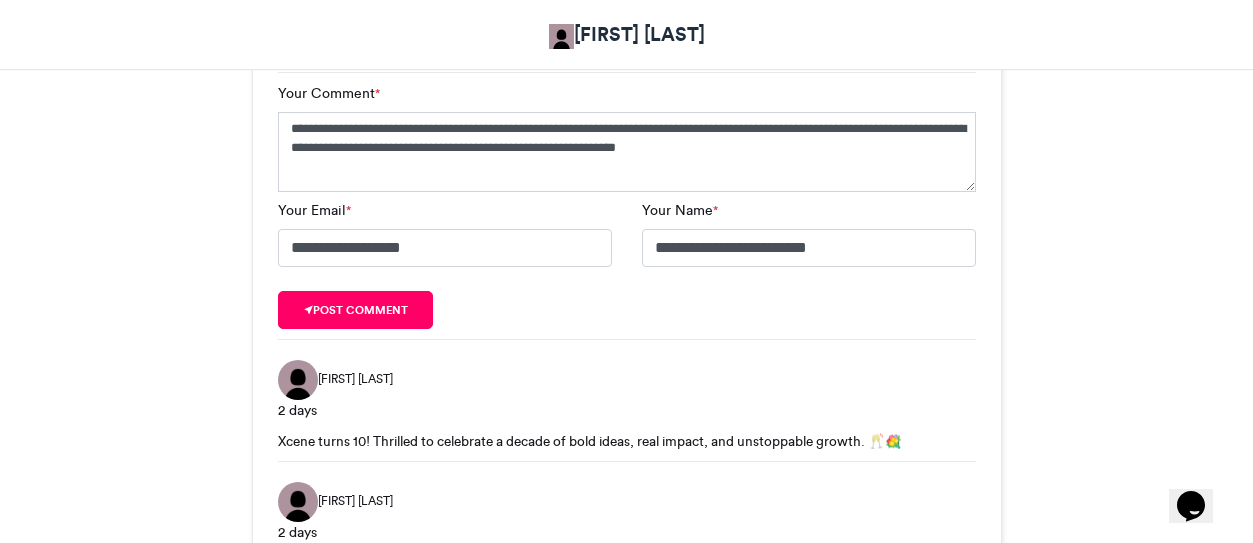 scroll, scrollTop: 1987, scrollLeft: 0, axis: vertical 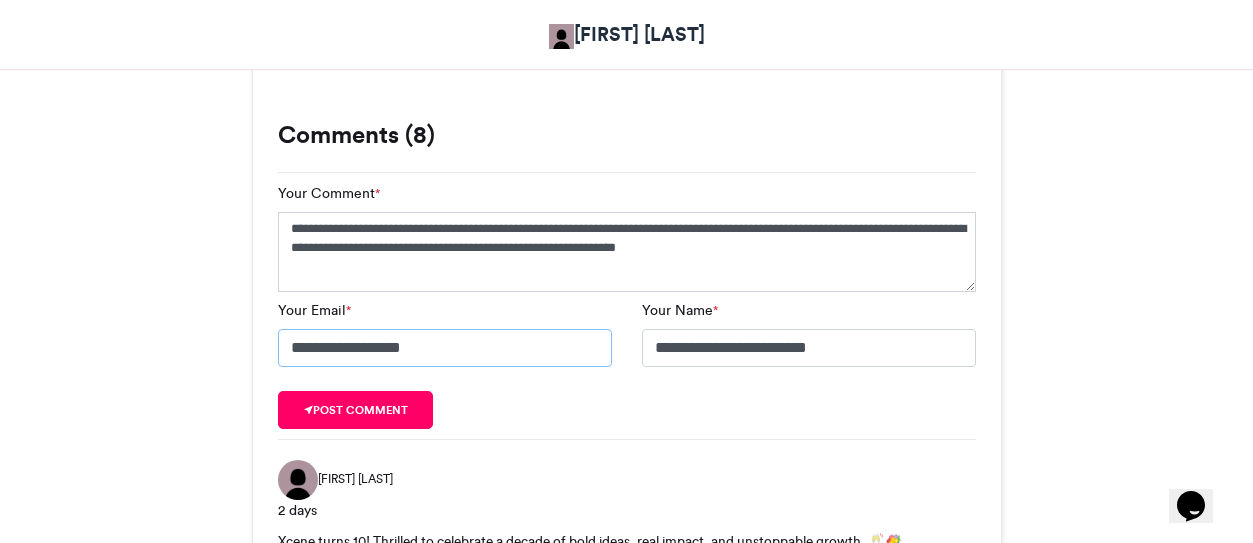 click on "**********" at bounding box center (445, 348) 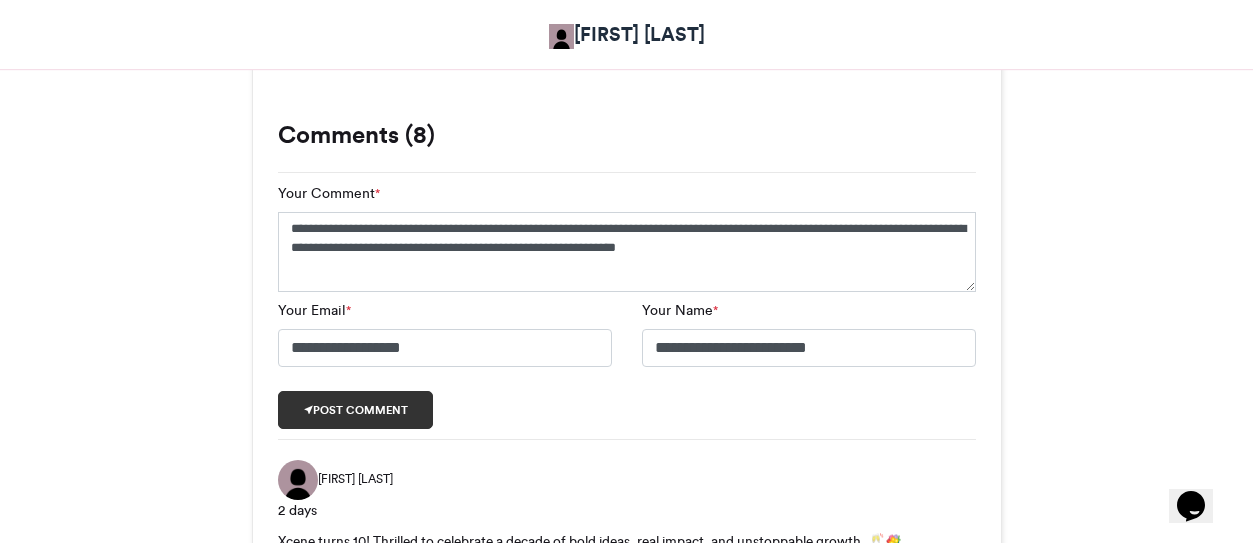 click on "Post comment" at bounding box center (356, 410) 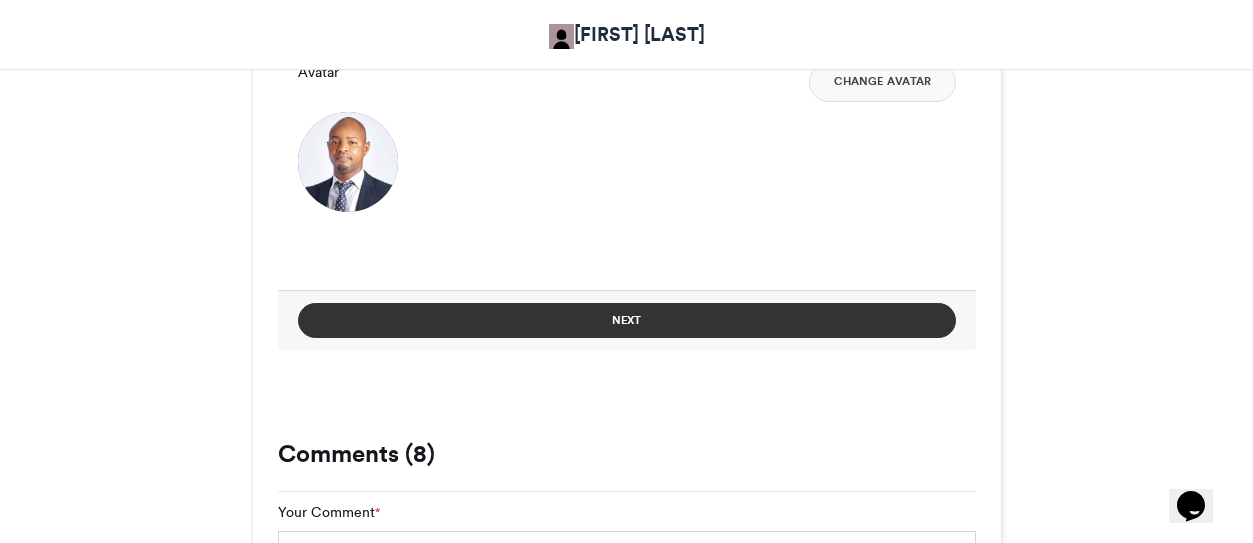 scroll, scrollTop: 1687, scrollLeft: 0, axis: vertical 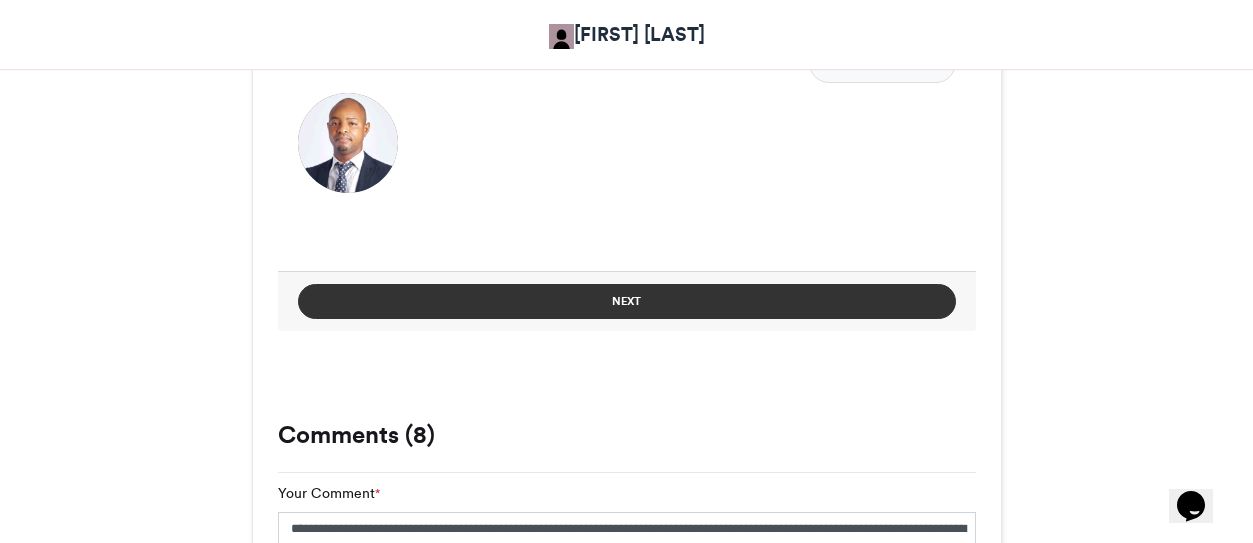 click on "Next" at bounding box center [627, 301] 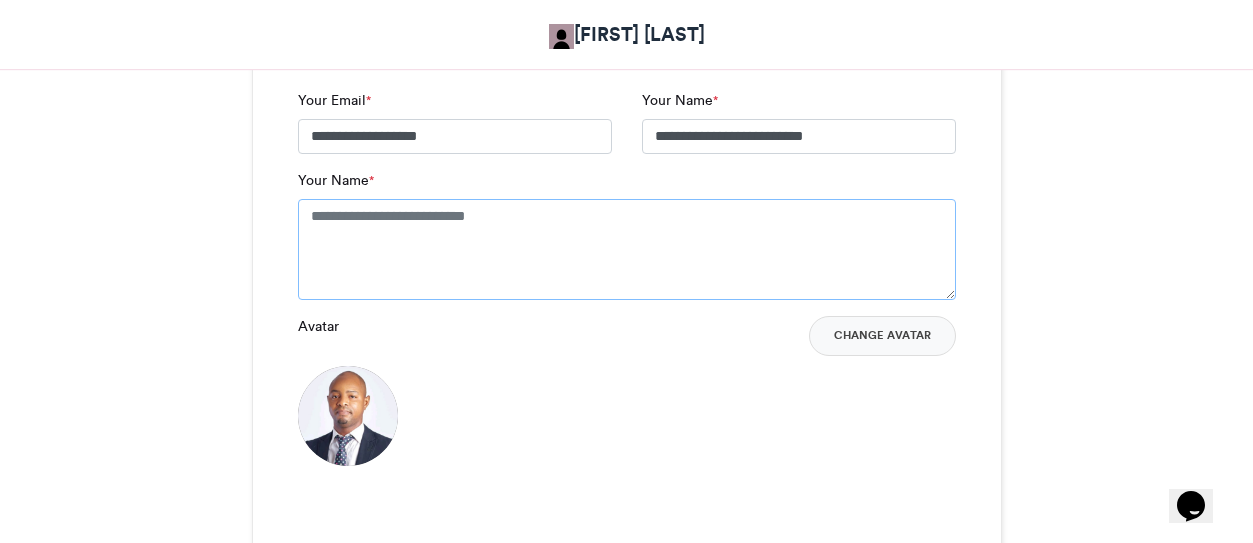 scroll, scrollTop: 1314, scrollLeft: 0, axis: vertical 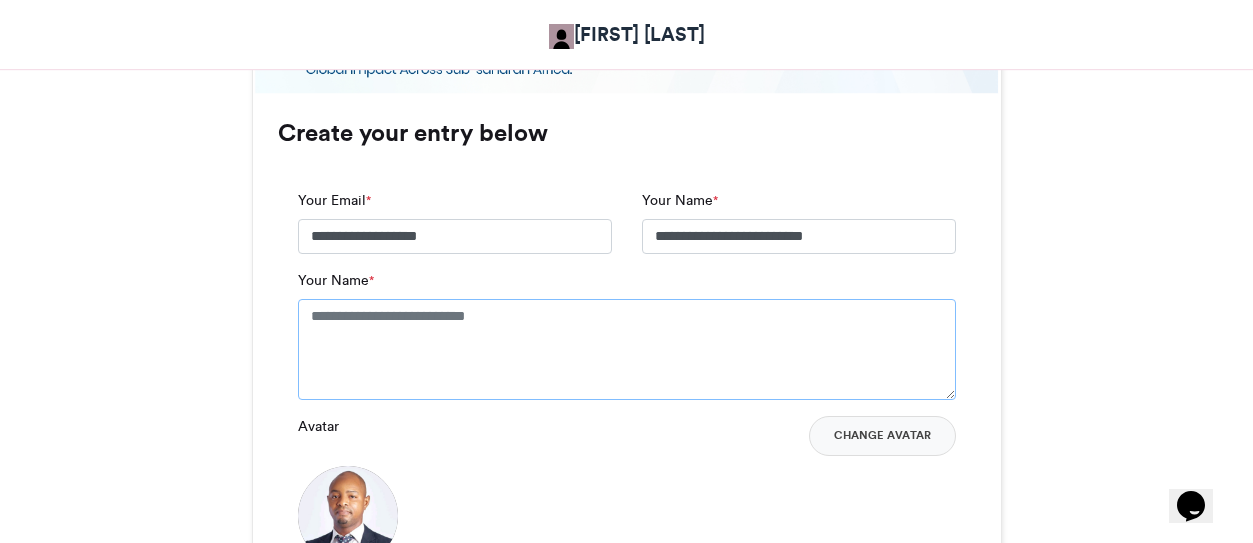click on "Your Name  *" at bounding box center [627, 349] 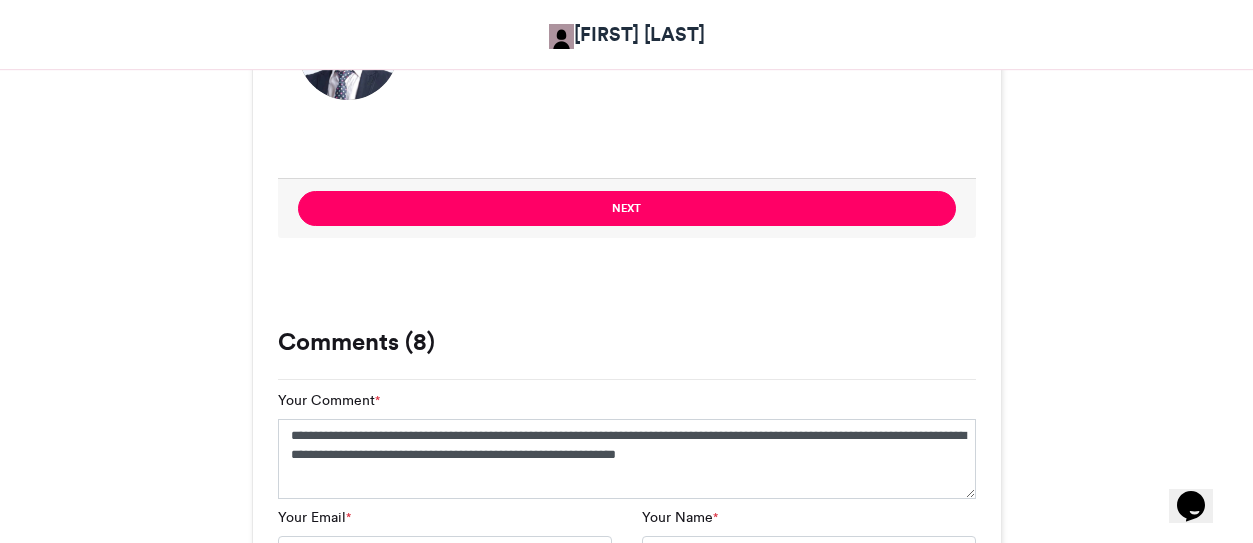 scroll, scrollTop: 1814, scrollLeft: 0, axis: vertical 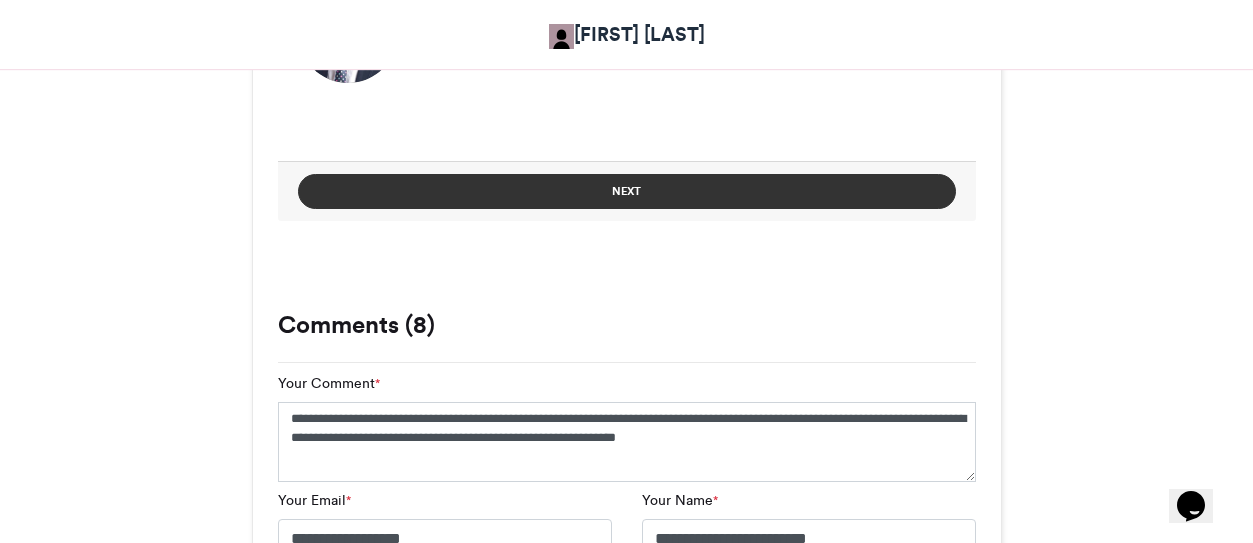 type on "**********" 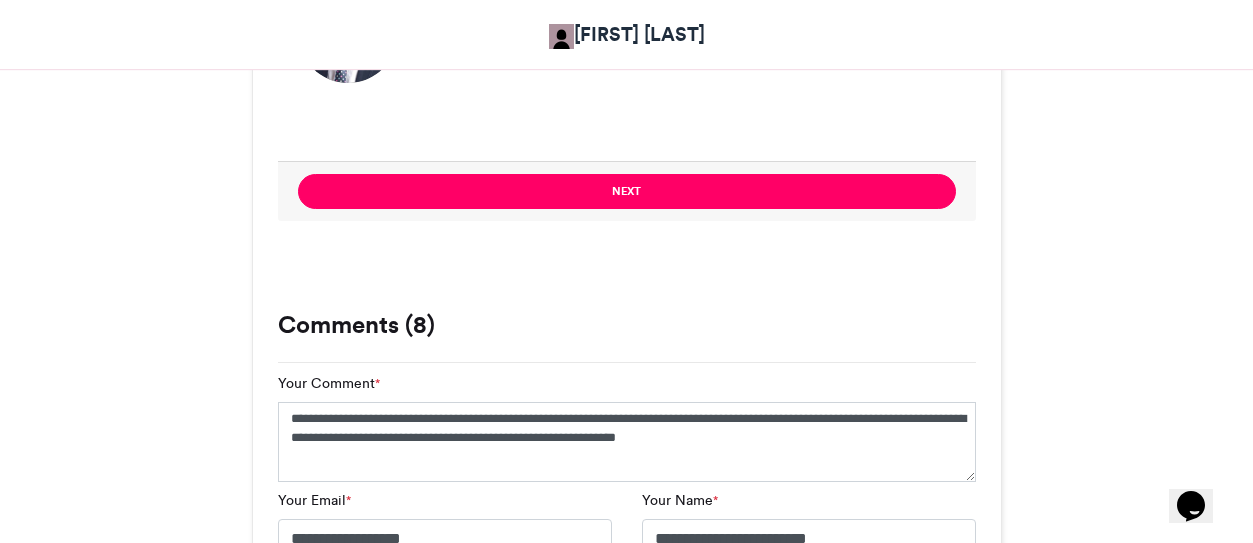 click on "Next" at bounding box center (627, 191) 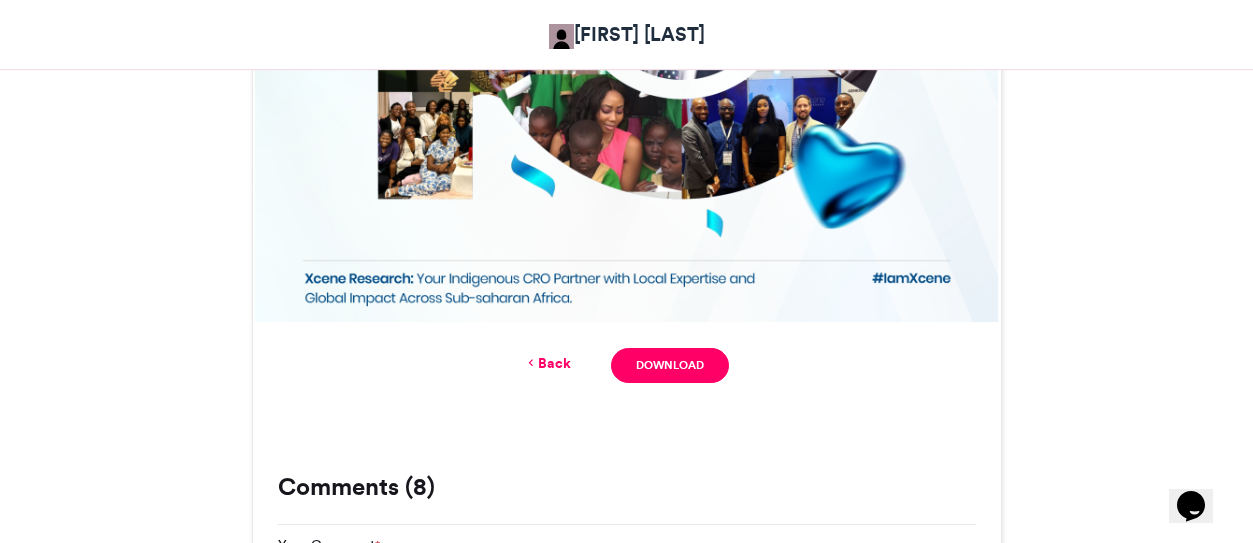 scroll, scrollTop: 990, scrollLeft: 0, axis: vertical 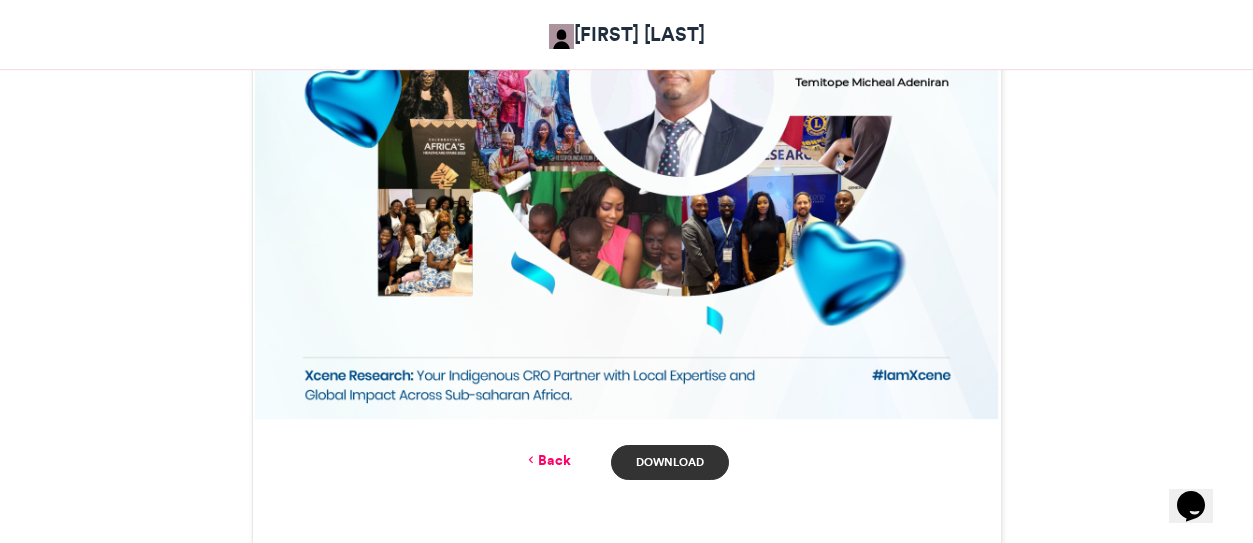 click on "Download" at bounding box center (669, 462) 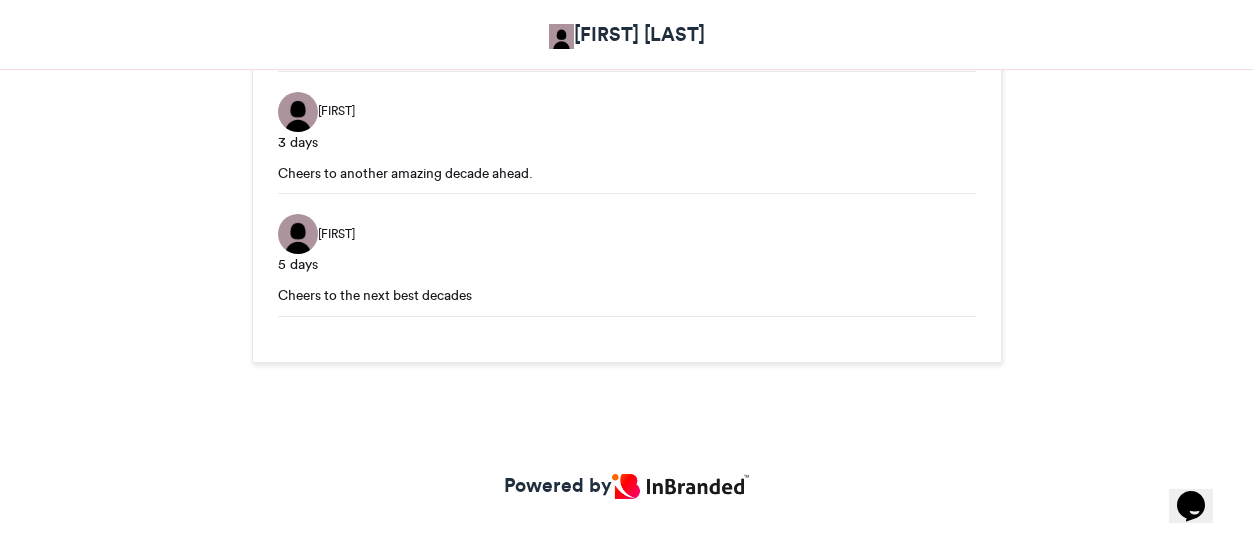 scroll, scrollTop: 2782, scrollLeft: 0, axis: vertical 